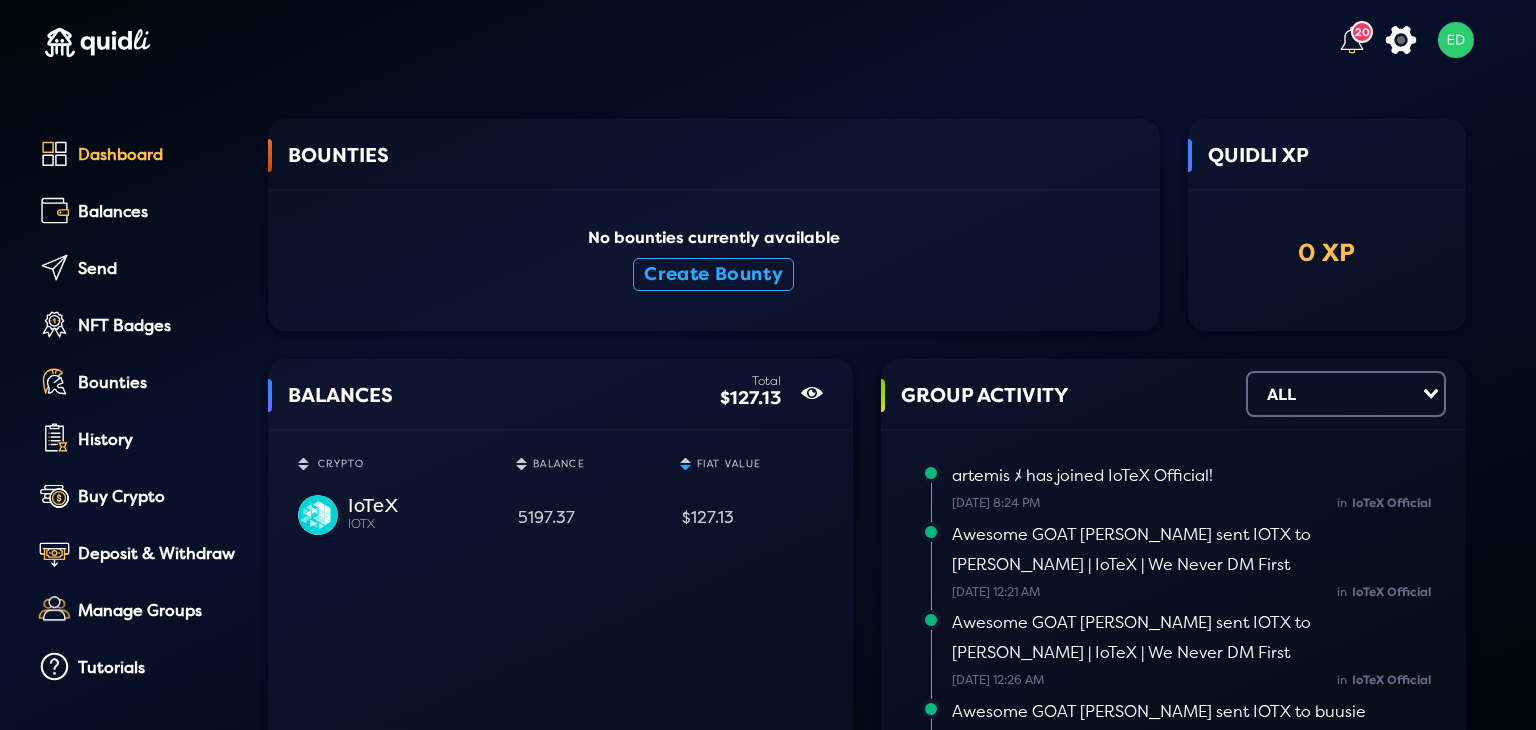scroll, scrollTop: 0, scrollLeft: 0, axis: both 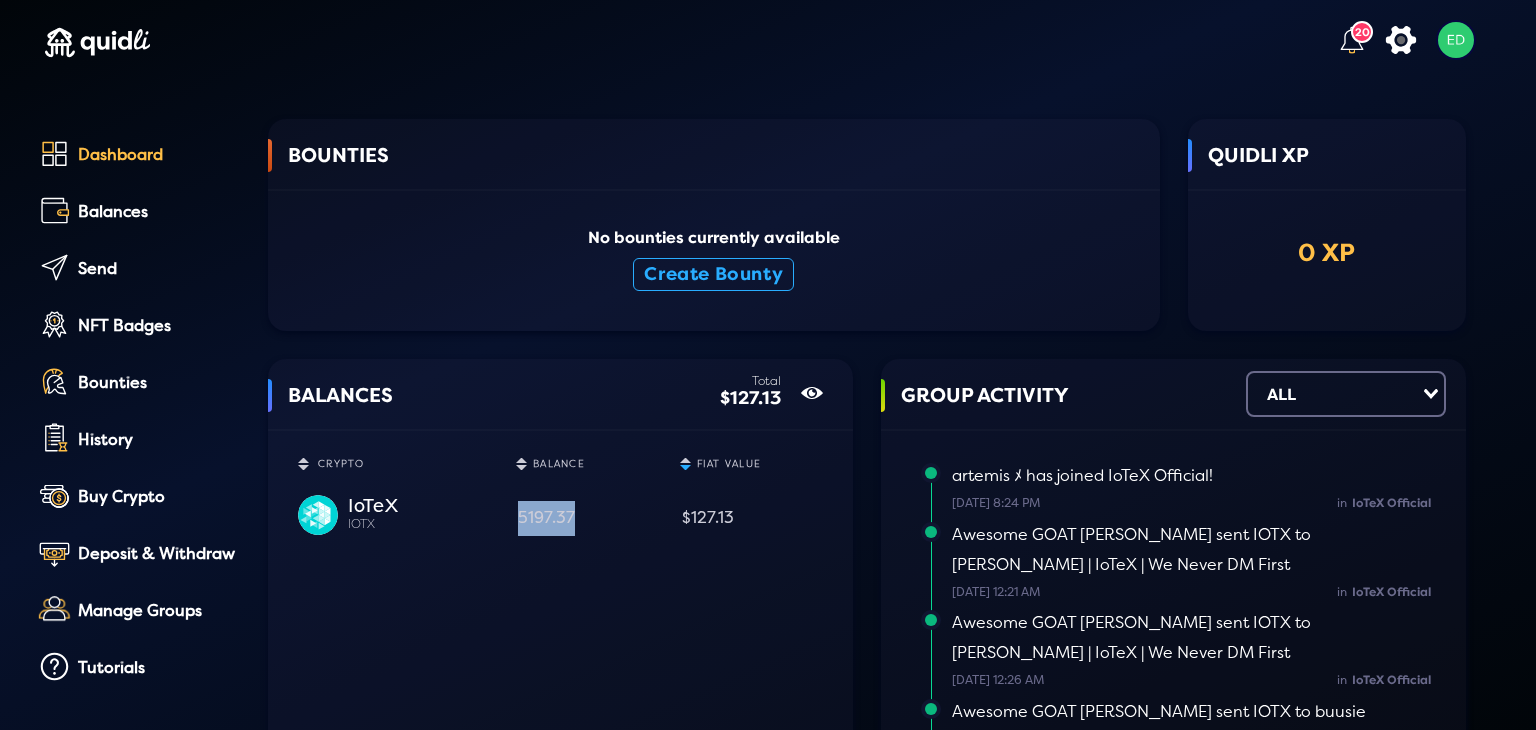 click on "5197.37" 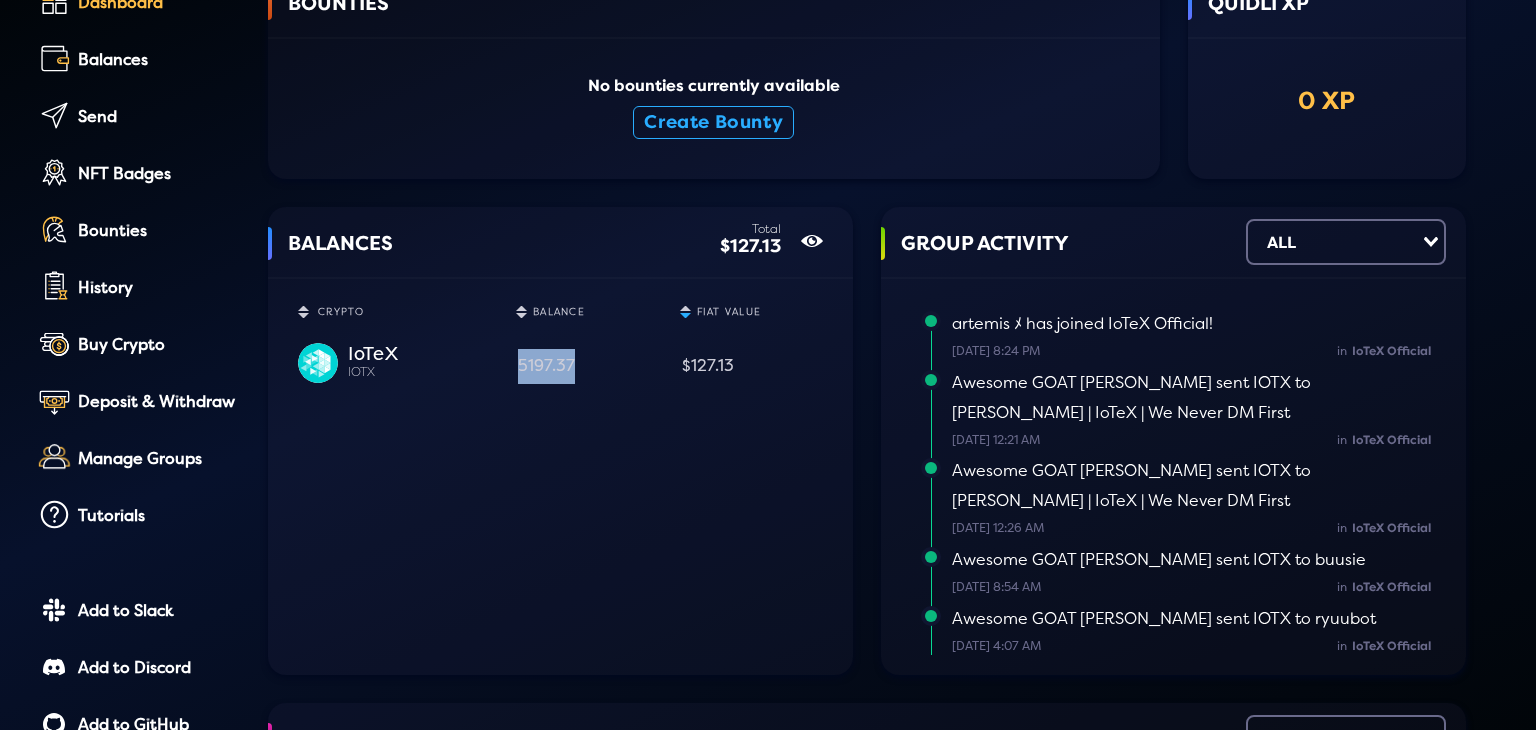 scroll, scrollTop: 0, scrollLeft: 0, axis: both 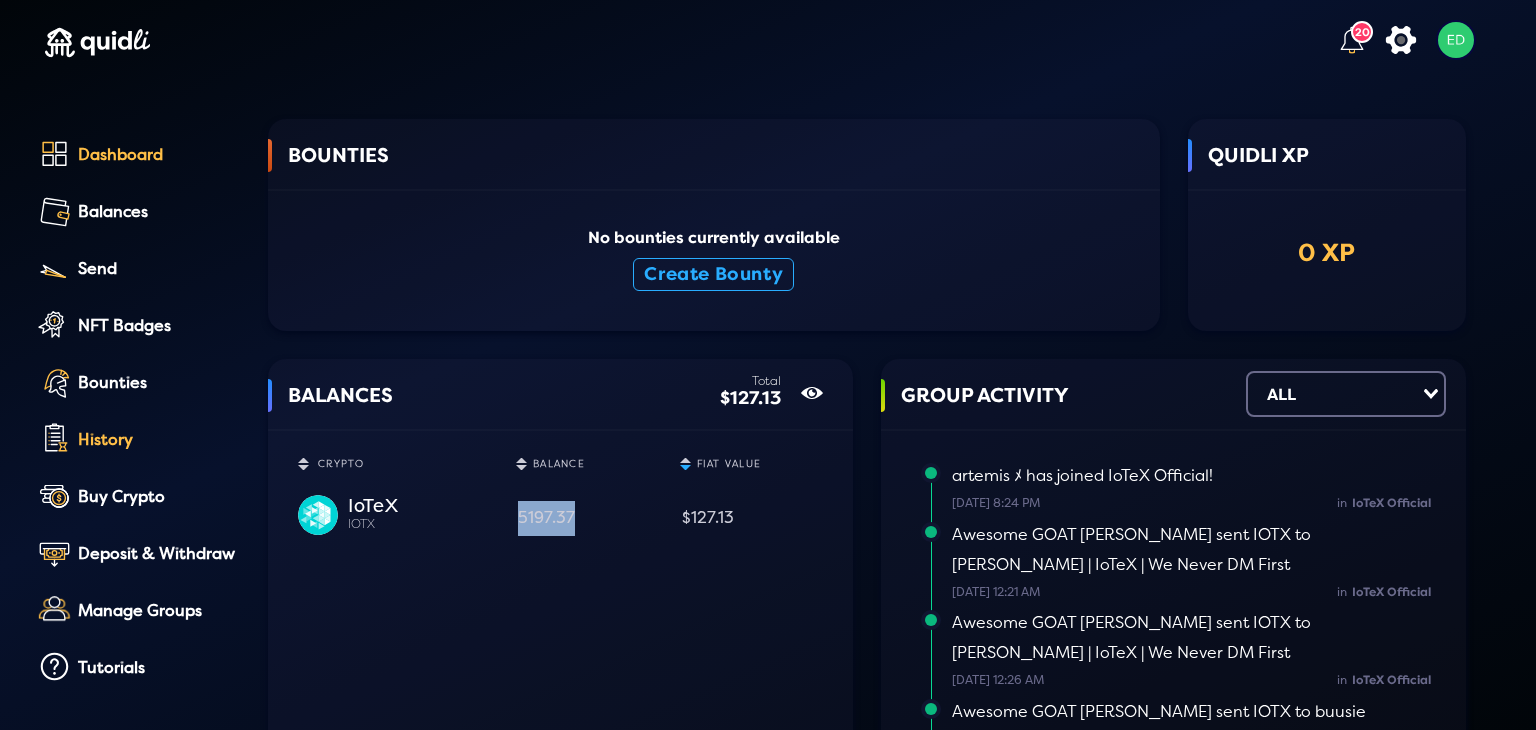 click on "History" 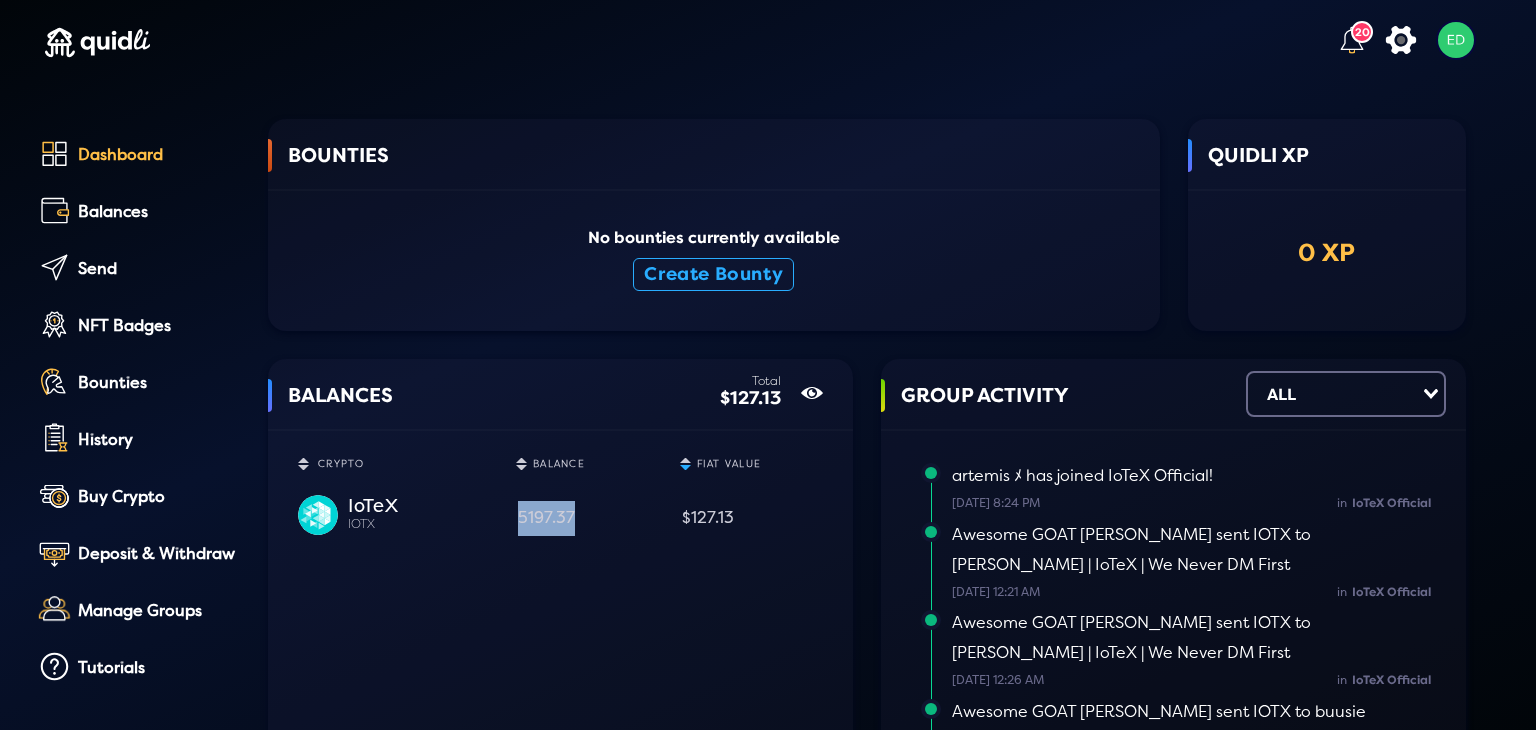 select on "50" 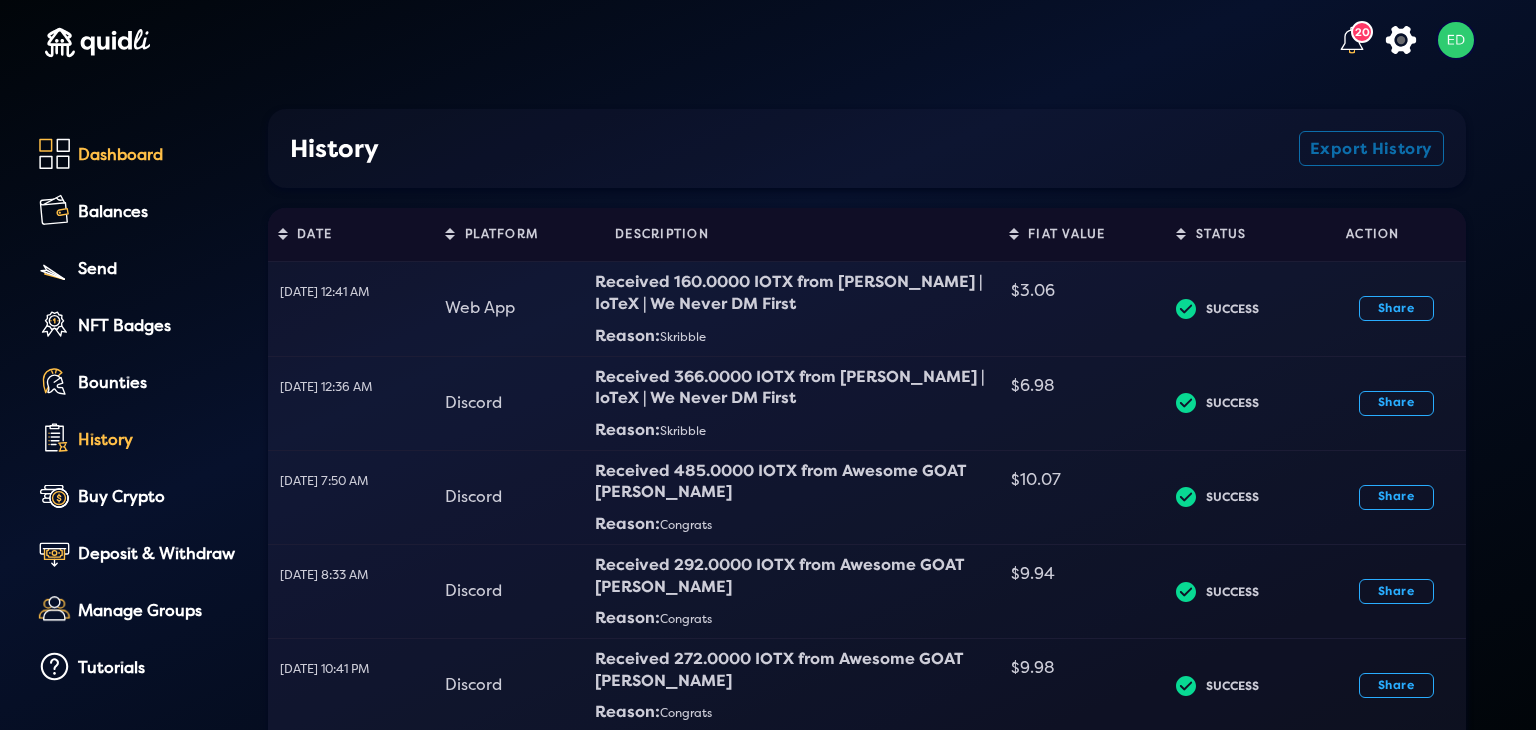 click on "Dashboard" 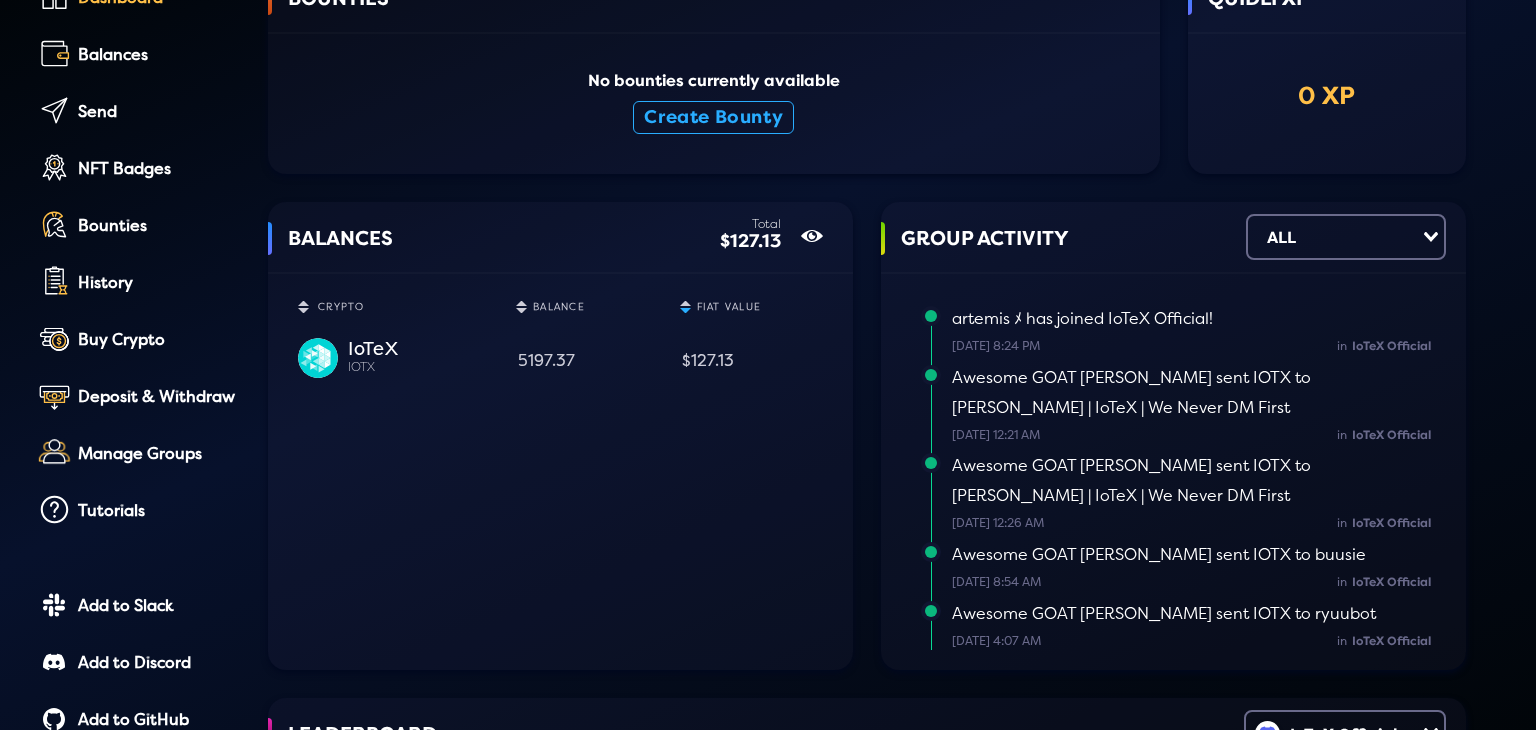scroll, scrollTop: 0, scrollLeft: 0, axis: both 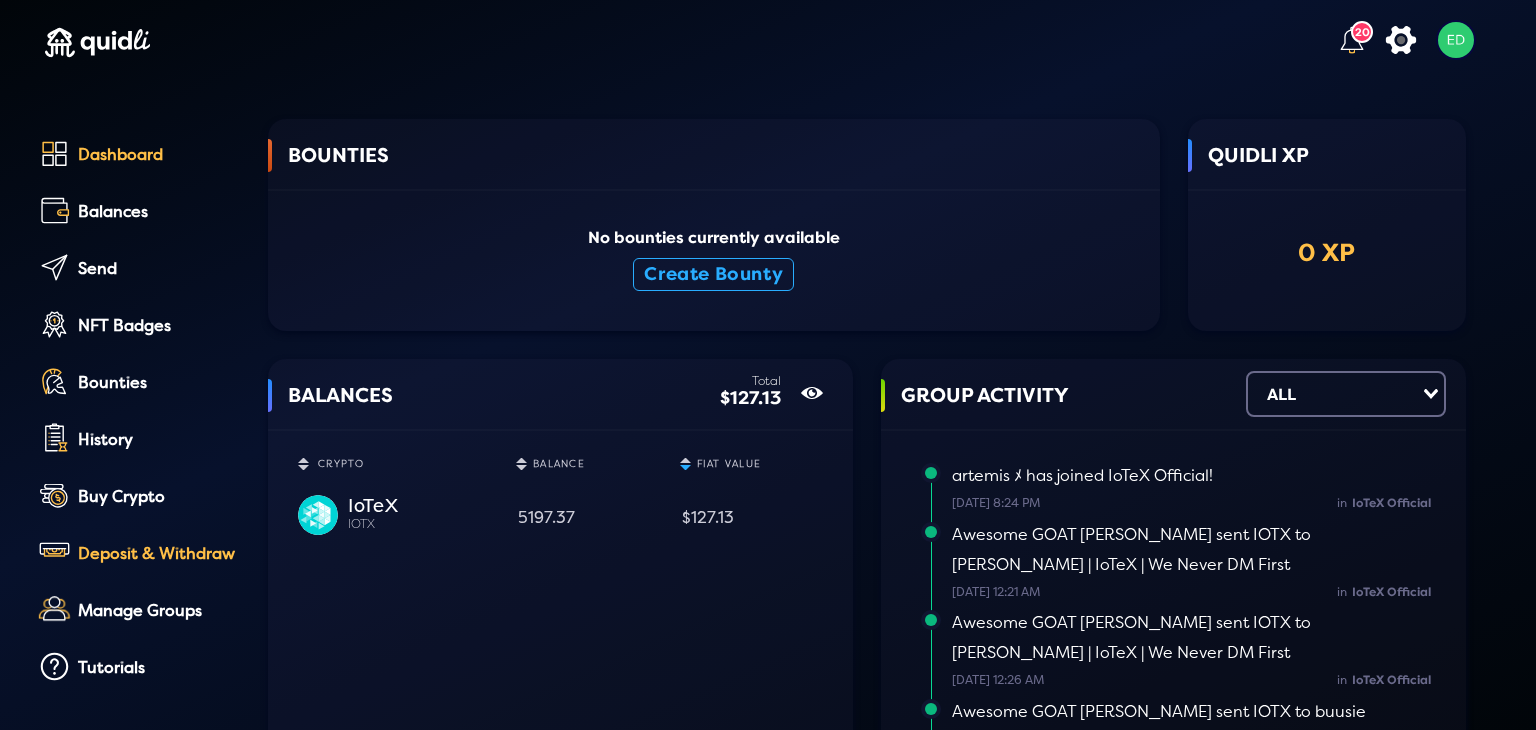 click on "Deposit & Withdraw" 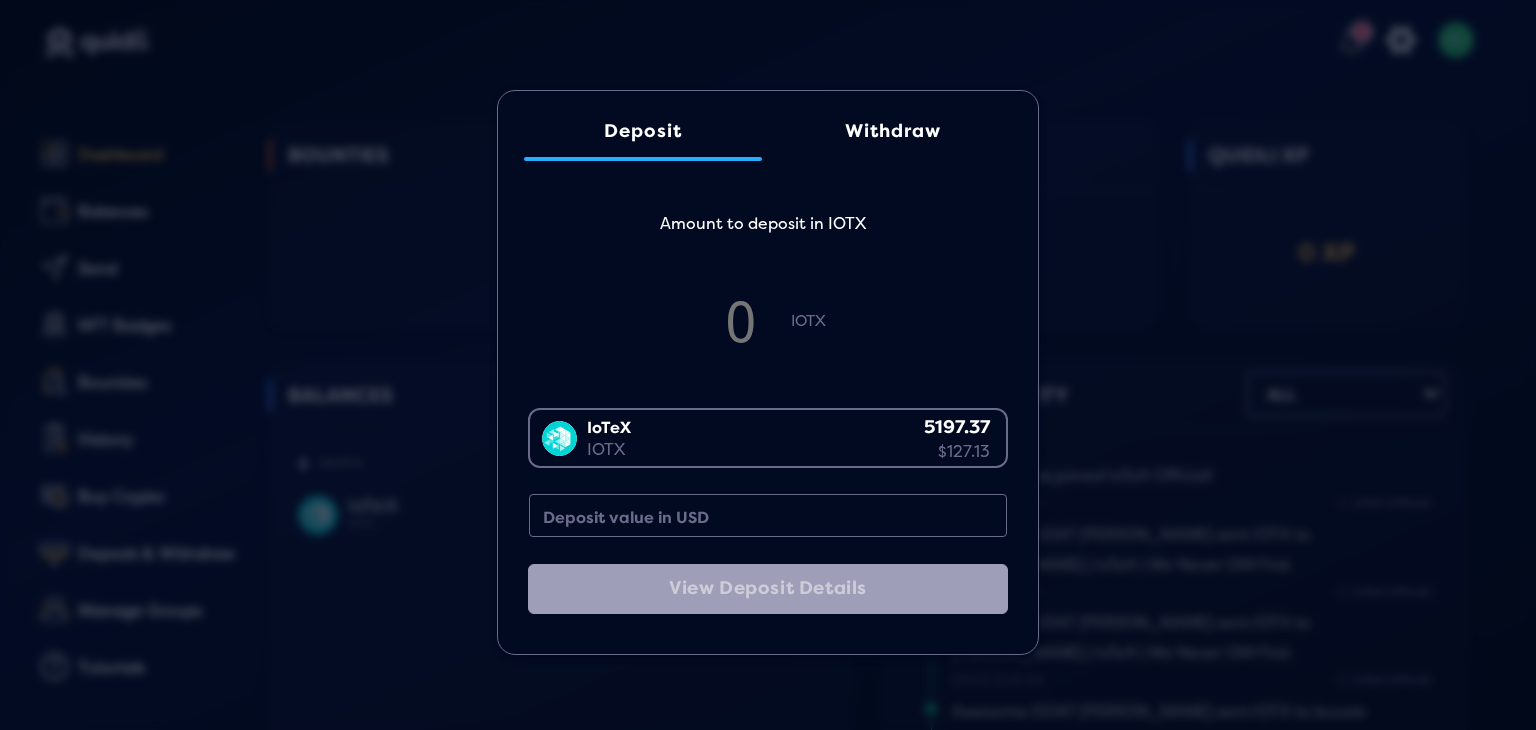 click on "Withdraw" 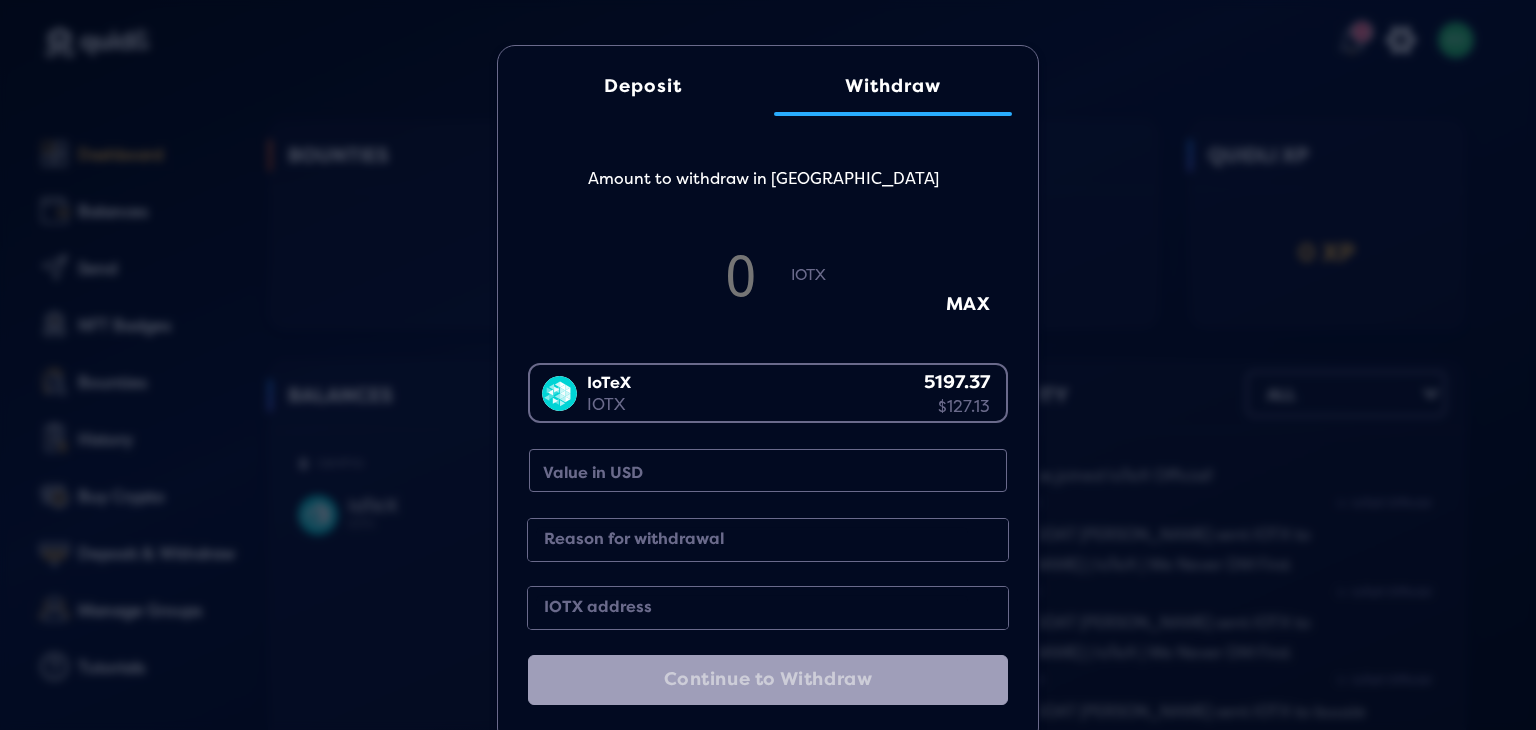 click on "IoTeX IOTX 5197.37 $127.13" at bounding box center [763, 391] 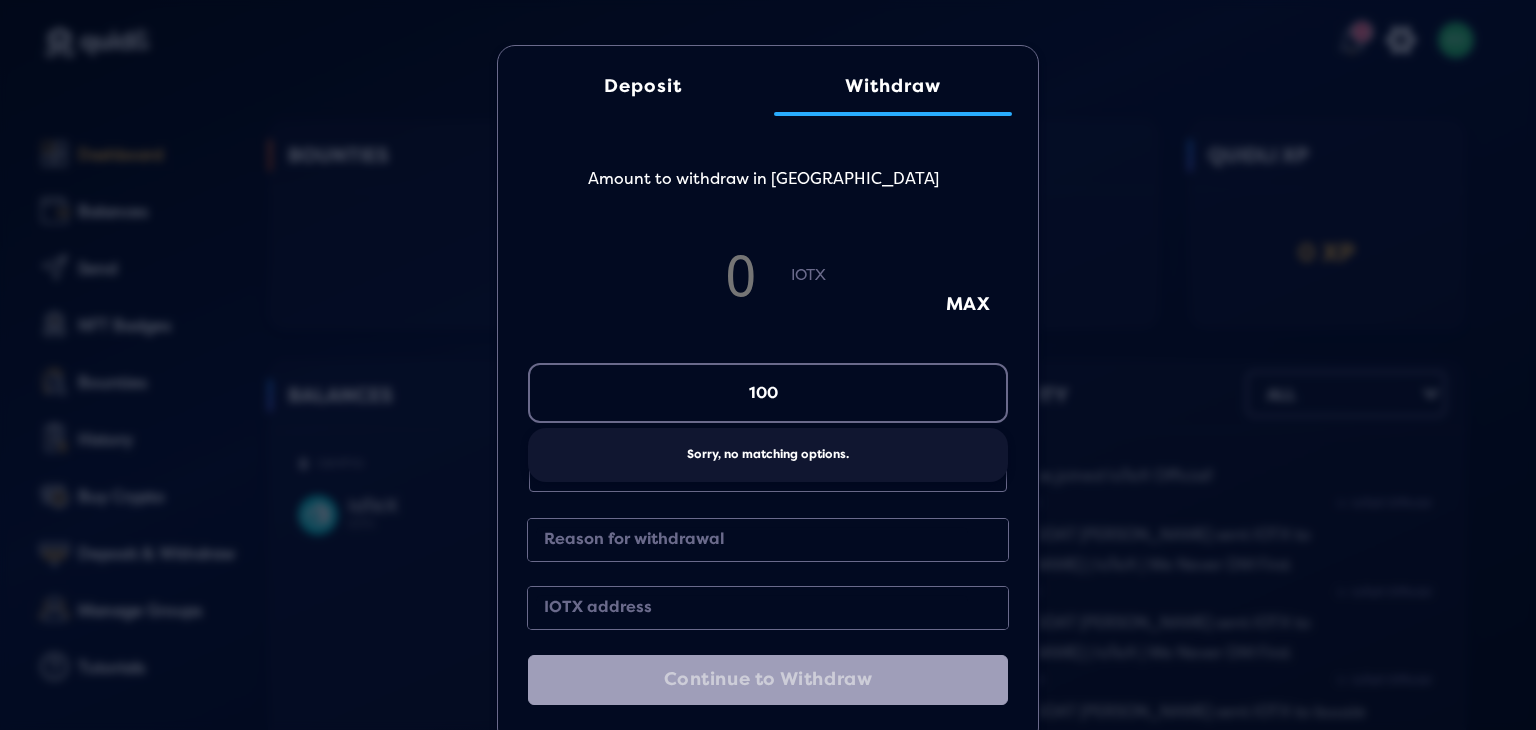 type on "100" 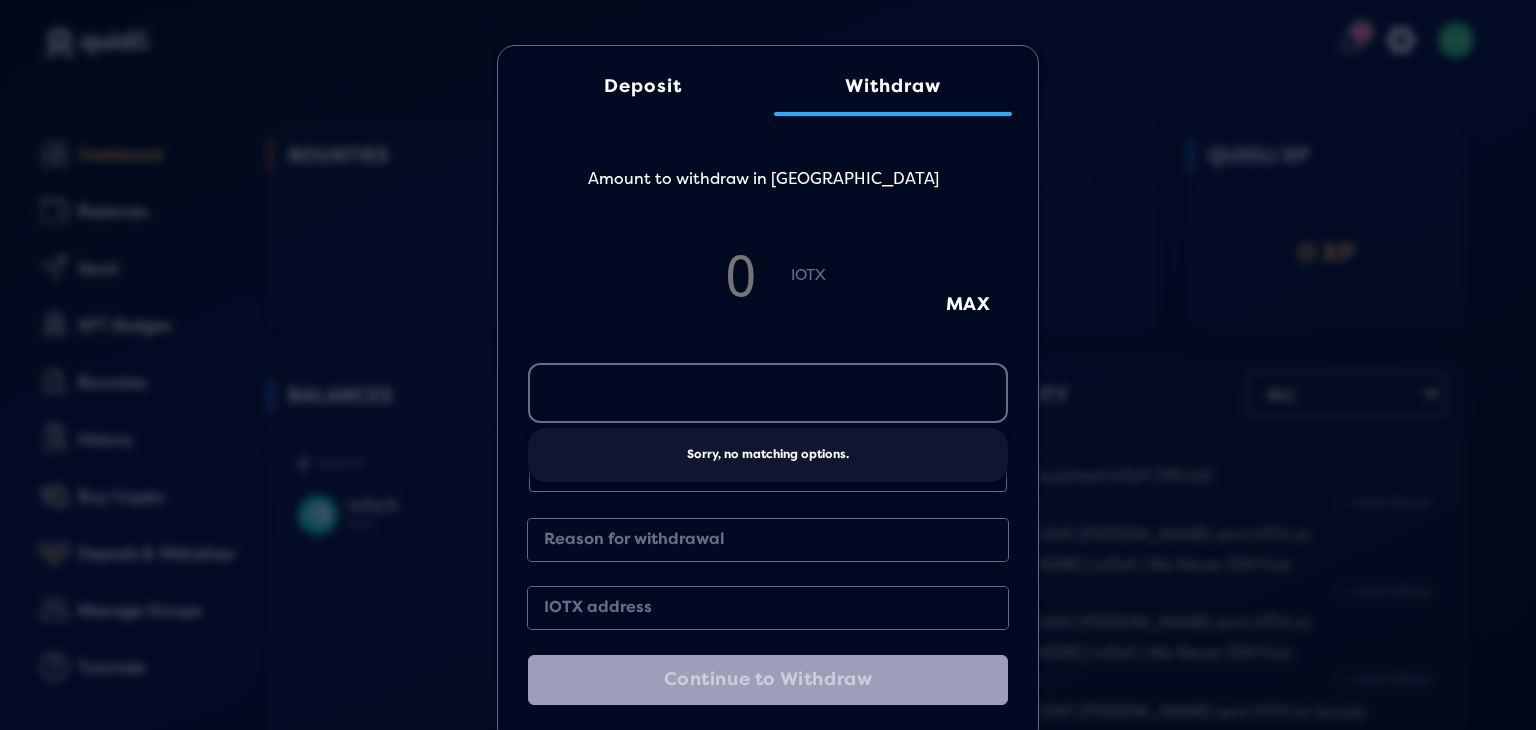 click on "IoTeX IOTX 5197.37 $127.13 Loading...  Sorry, no matching options." at bounding box center (768, 390) 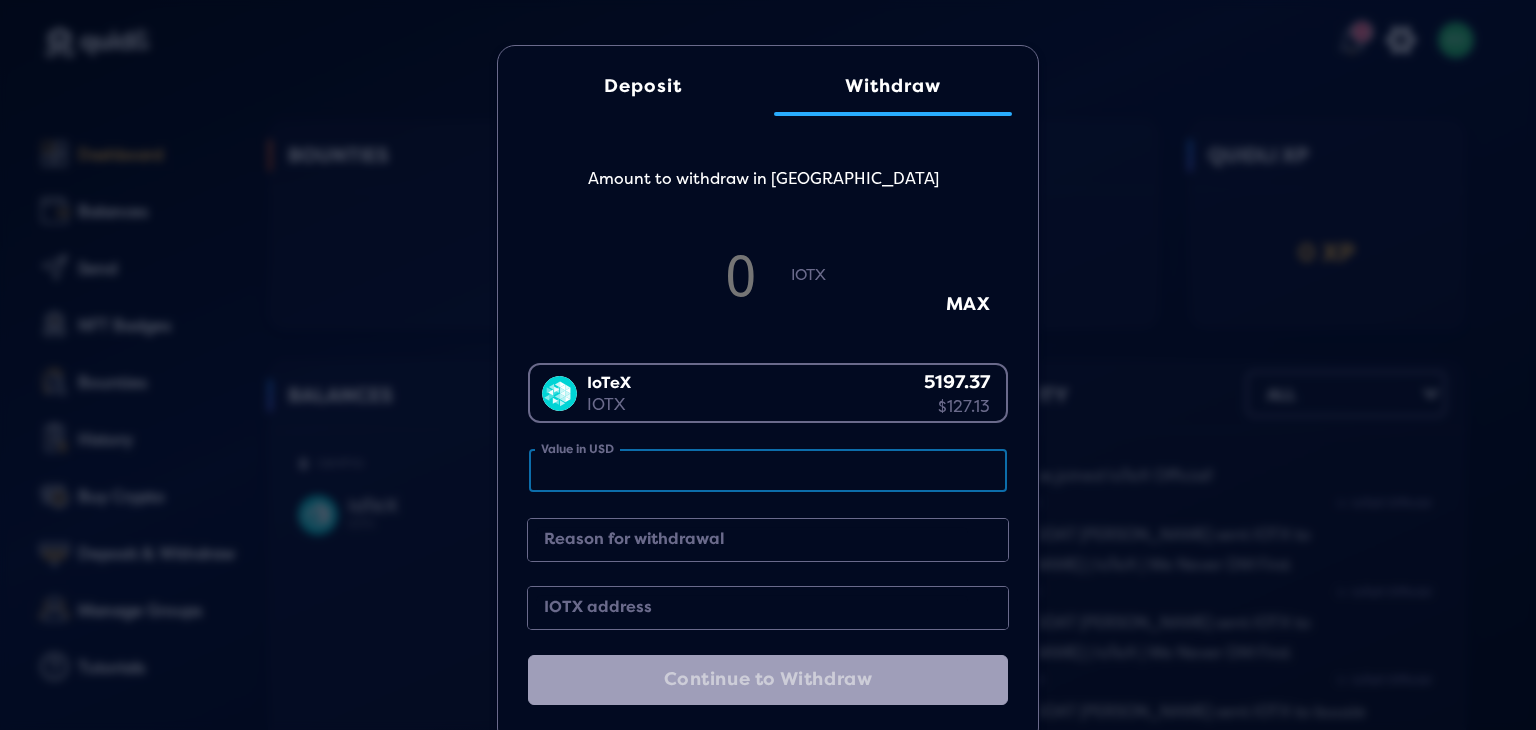 click on "Value in USD" at bounding box center (768, 470) 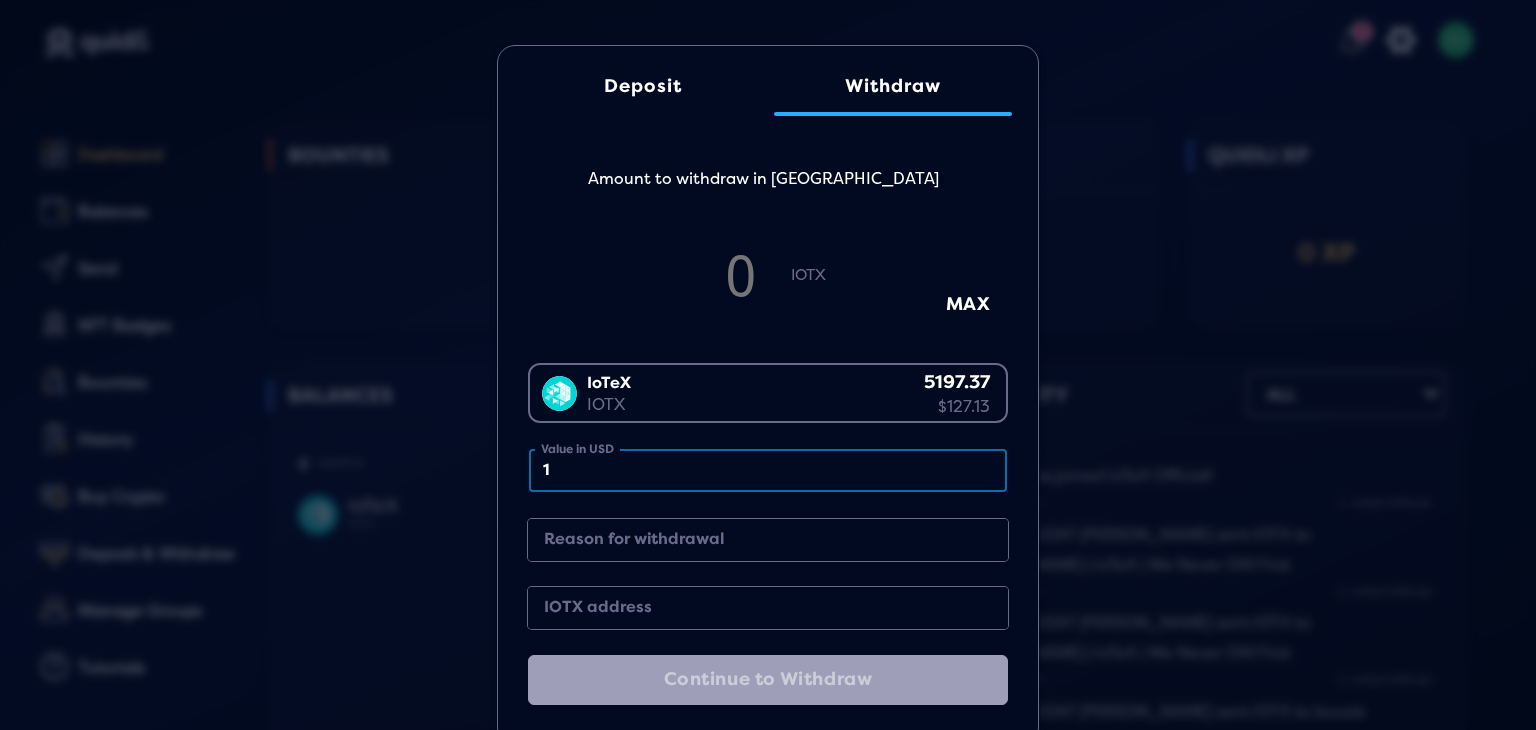 type on "40.882907265301455" 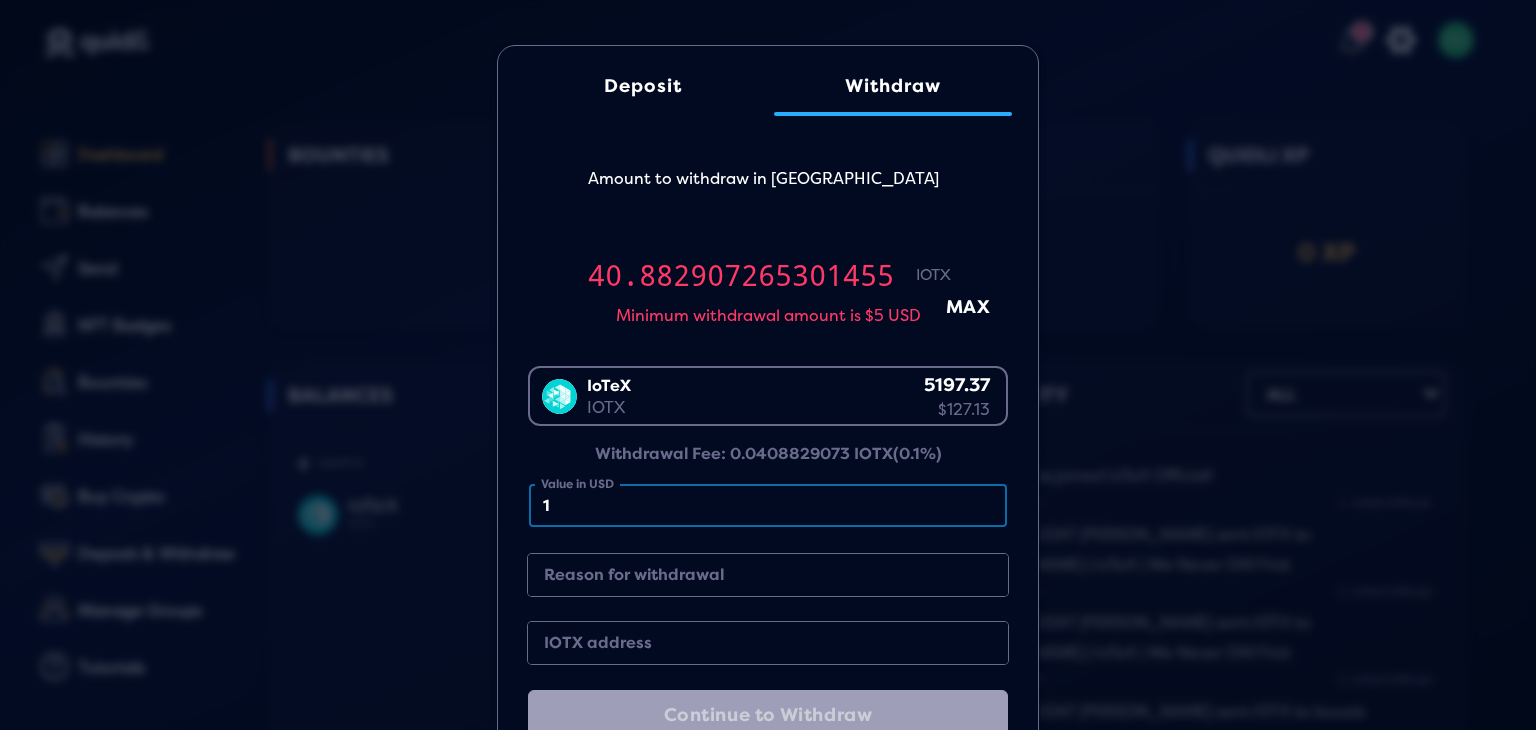 type on "10" 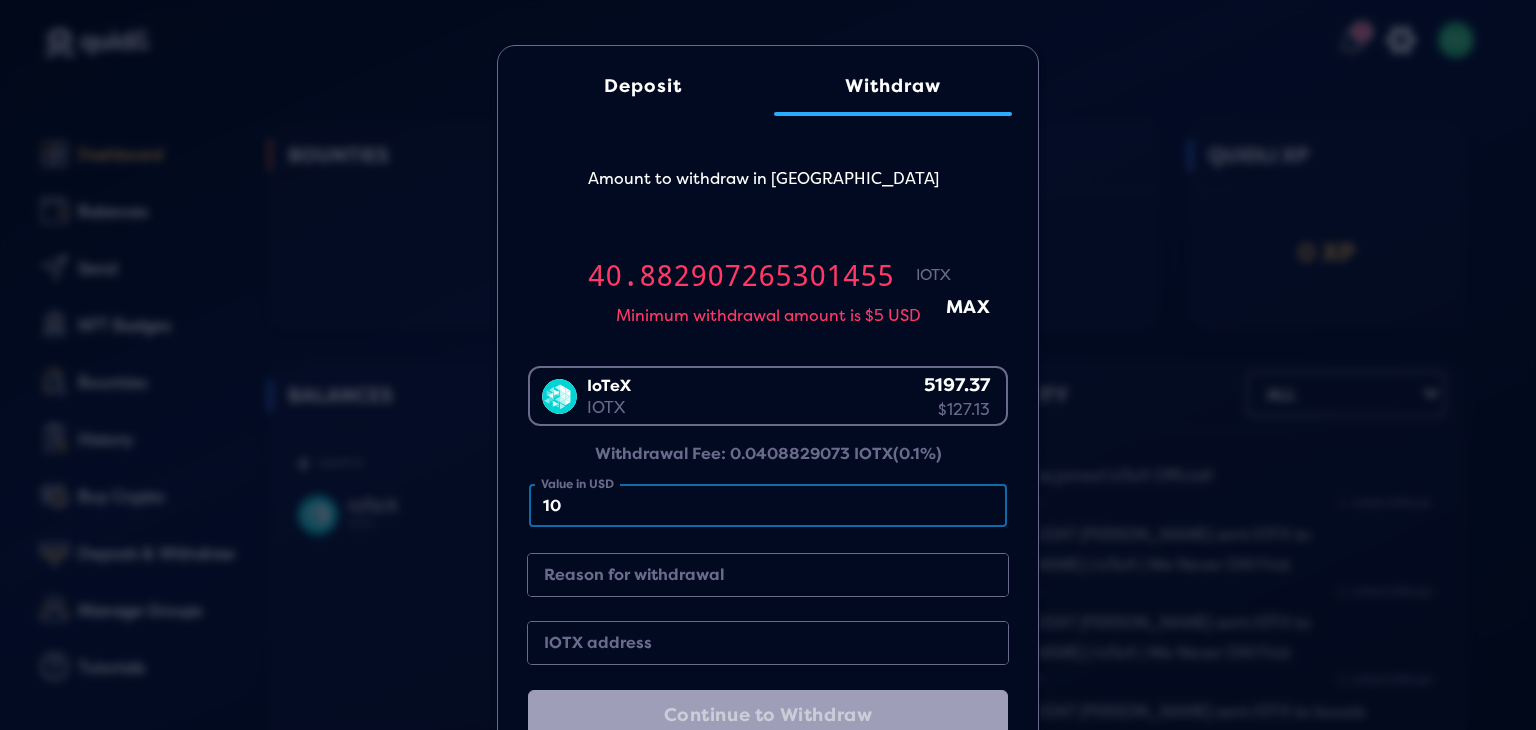 type on "408.8290726530145" 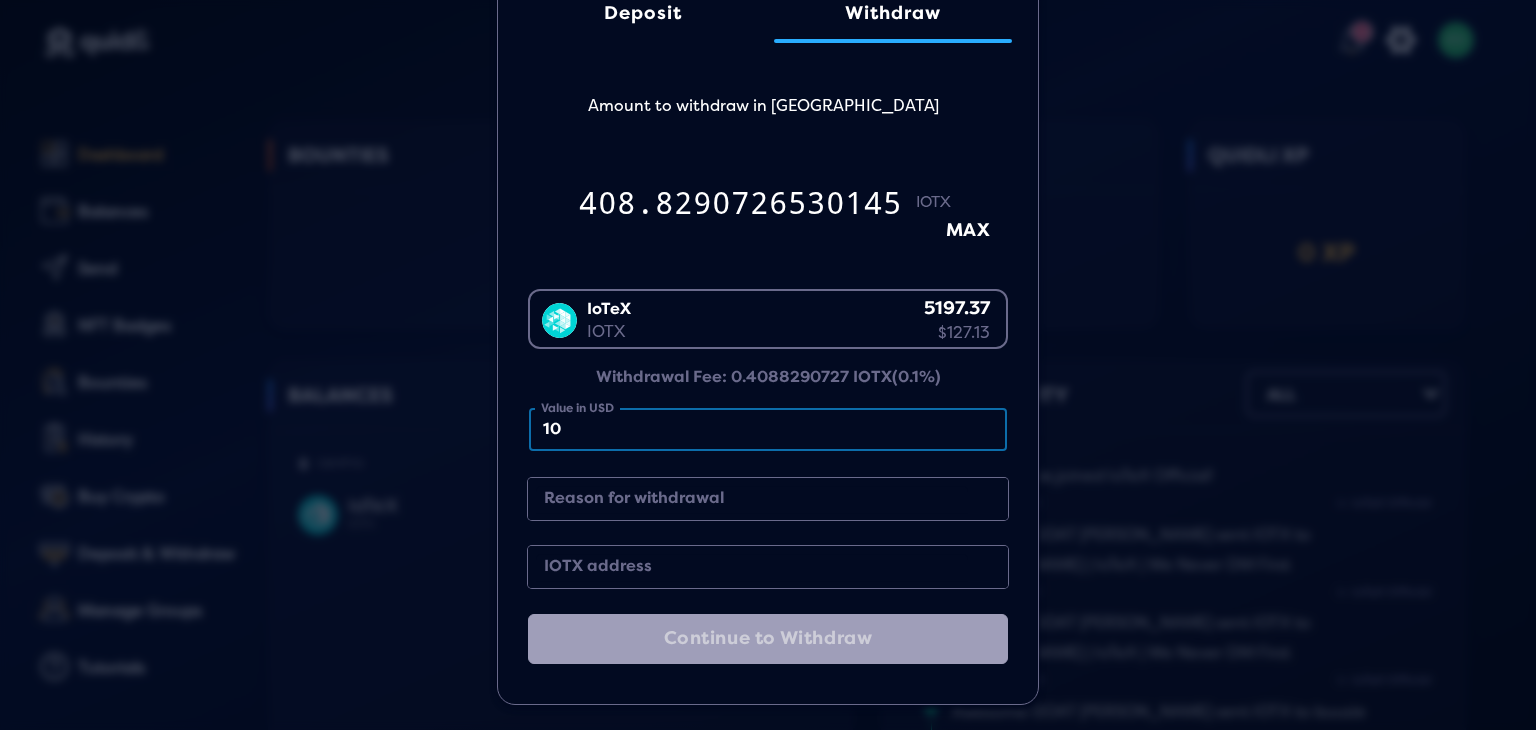 scroll, scrollTop: 77, scrollLeft: 0, axis: vertical 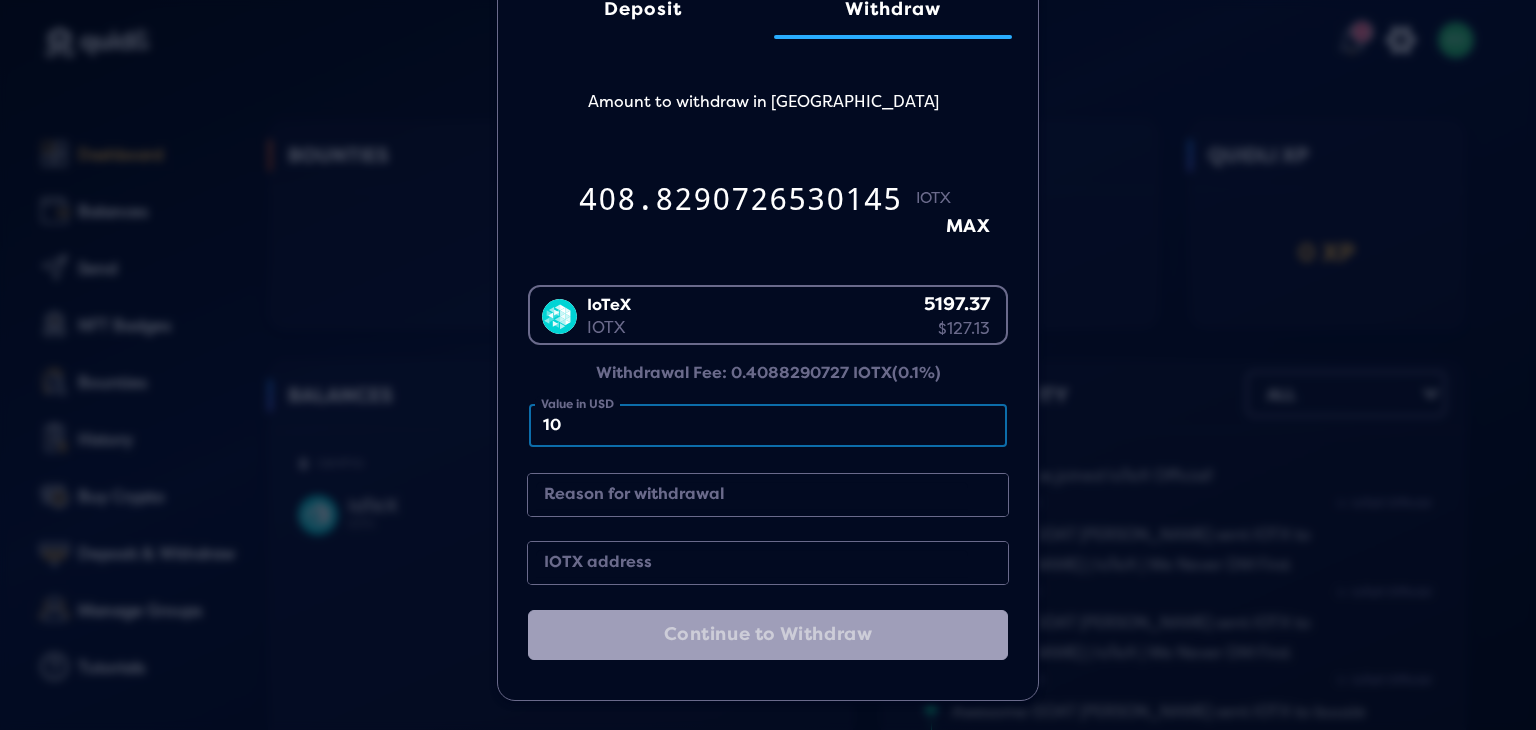 type on "10" 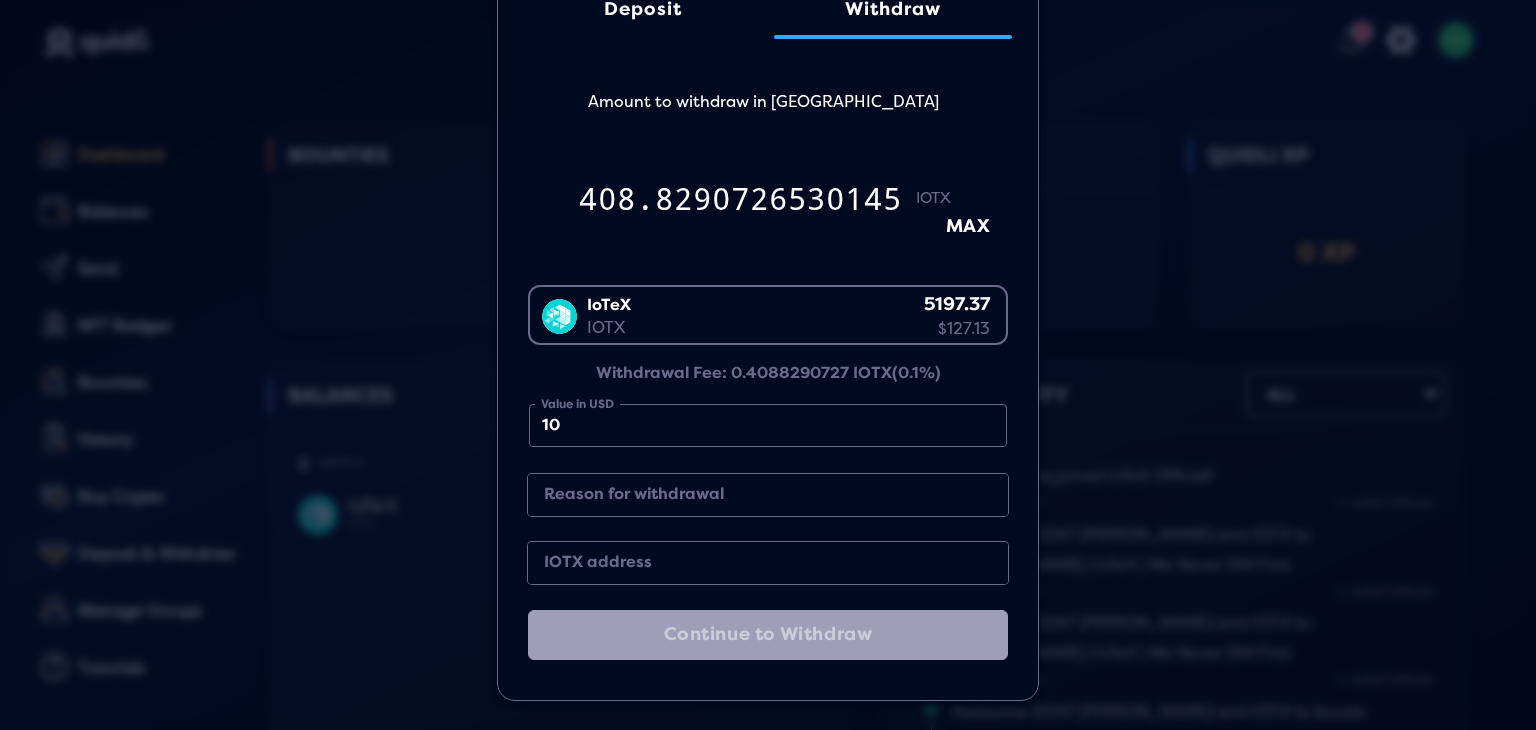 click on "IOTX address" at bounding box center [752, 563] 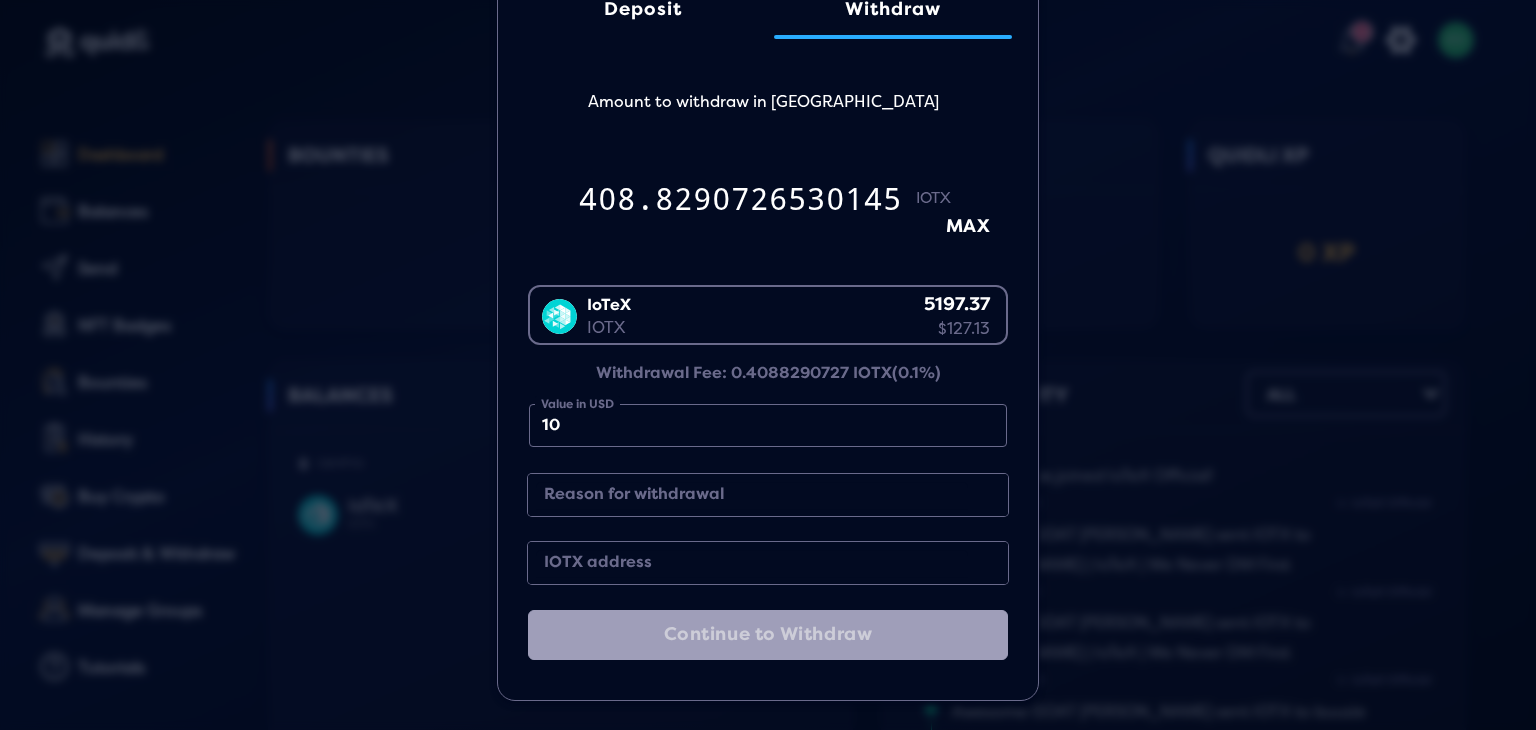 click on "Reason for withdrawal" at bounding box center (752, 495) 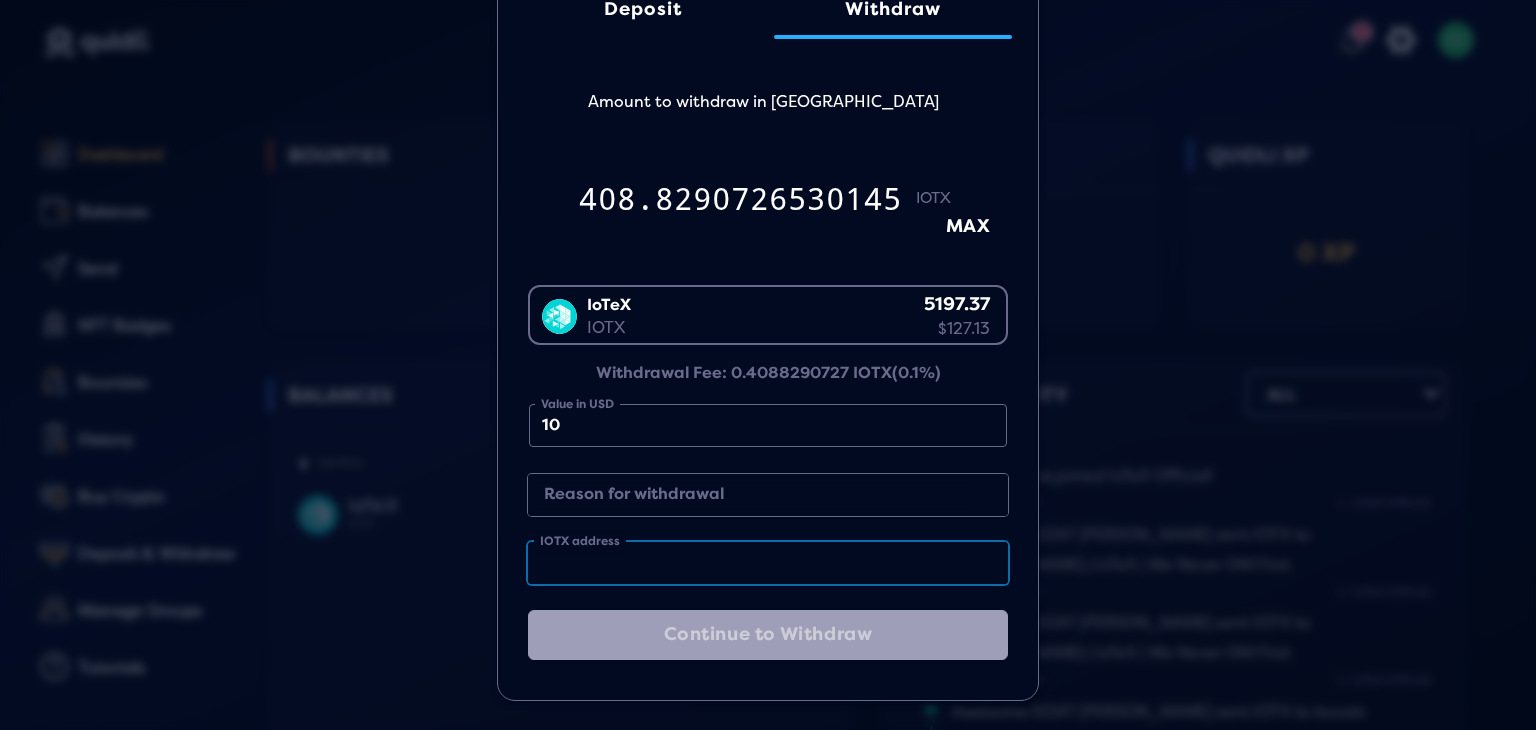 click on "IOTX address" at bounding box center (768, 563) 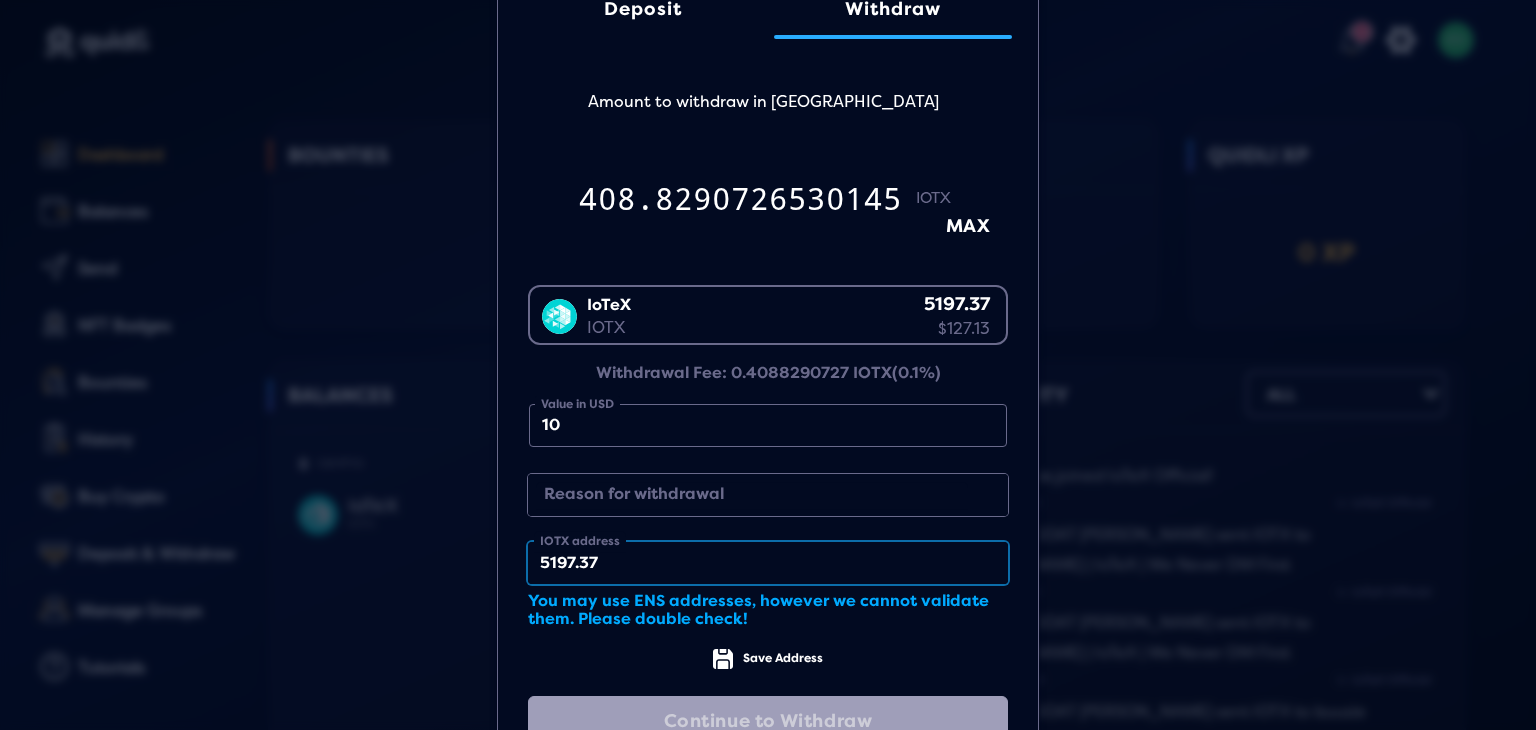 click on "5197.37" at bounding box center (768, 563) 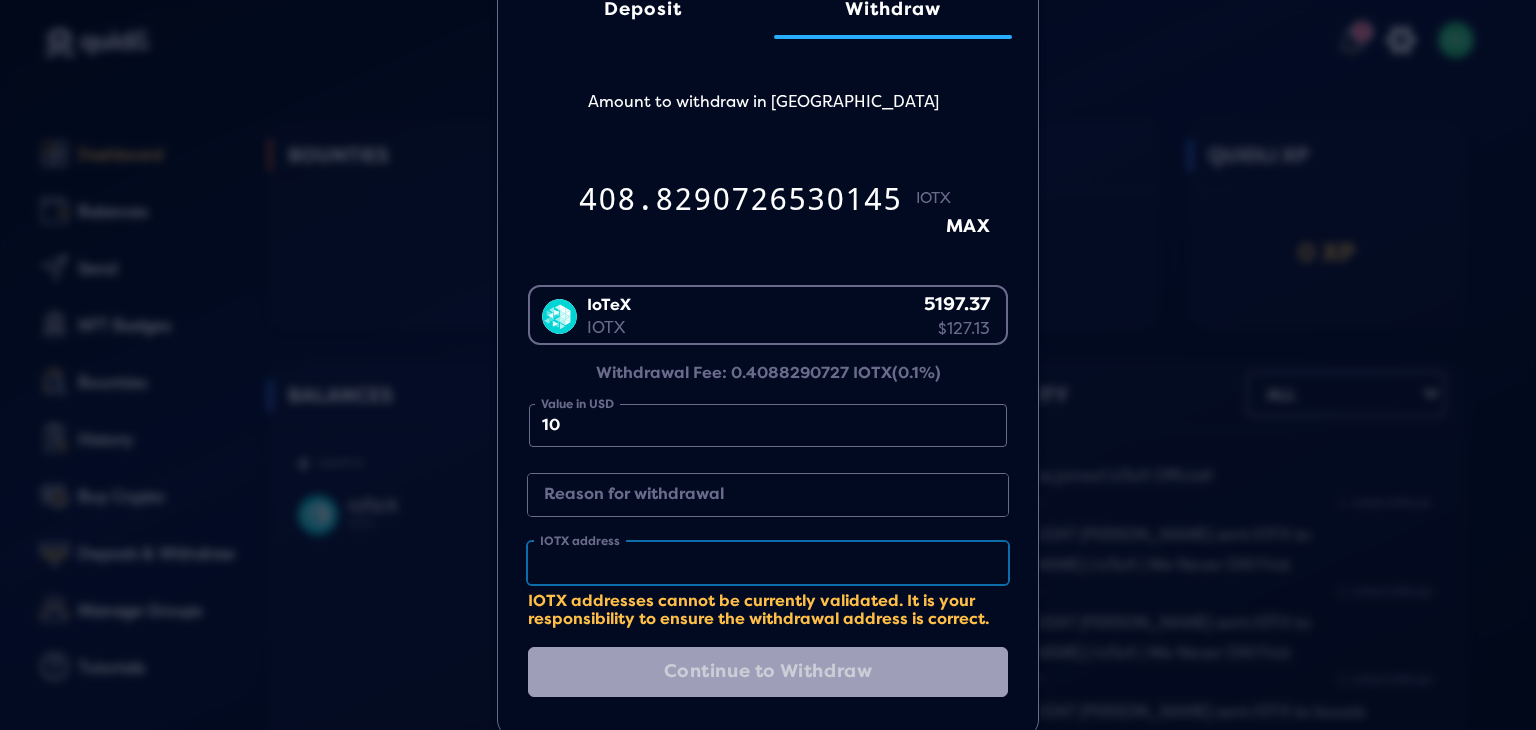 paste on "0x90af1d8f4c3af300678f31032e6a426bb5ffe2ed" 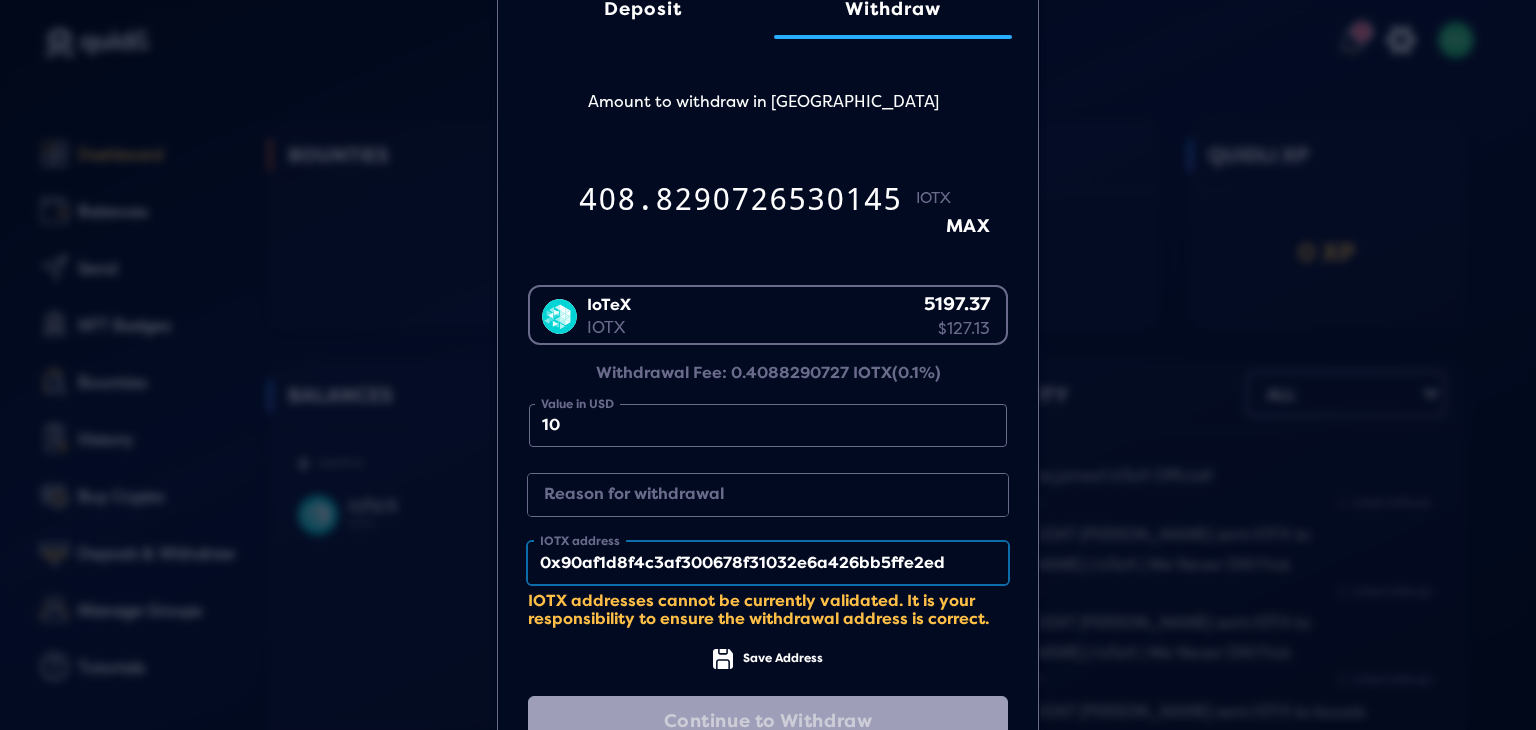type on "0x90af1d8f4c3af300678f31032e6a426bb5ffe2ed" 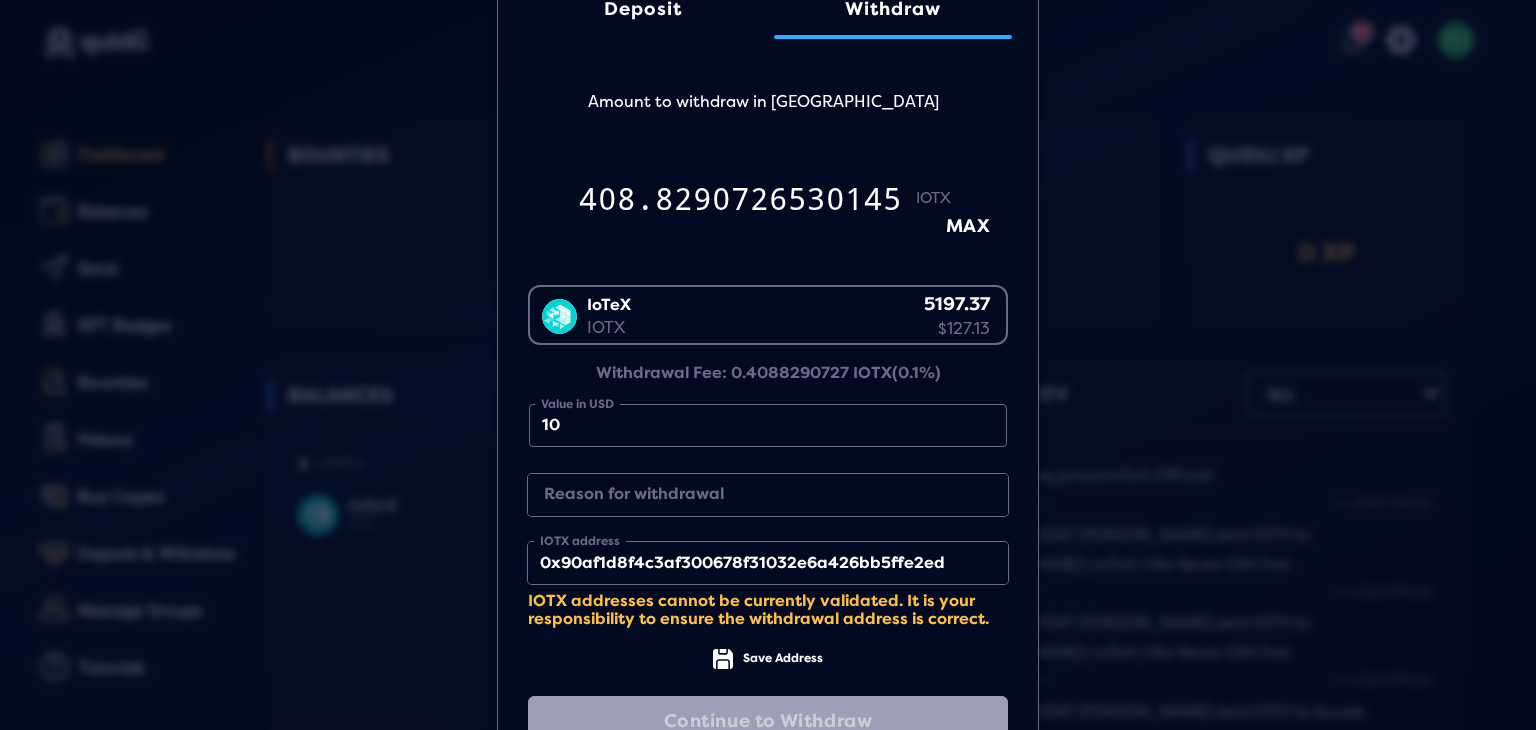 click on "Reason for withdrawal" at bounding box center (752, 495) 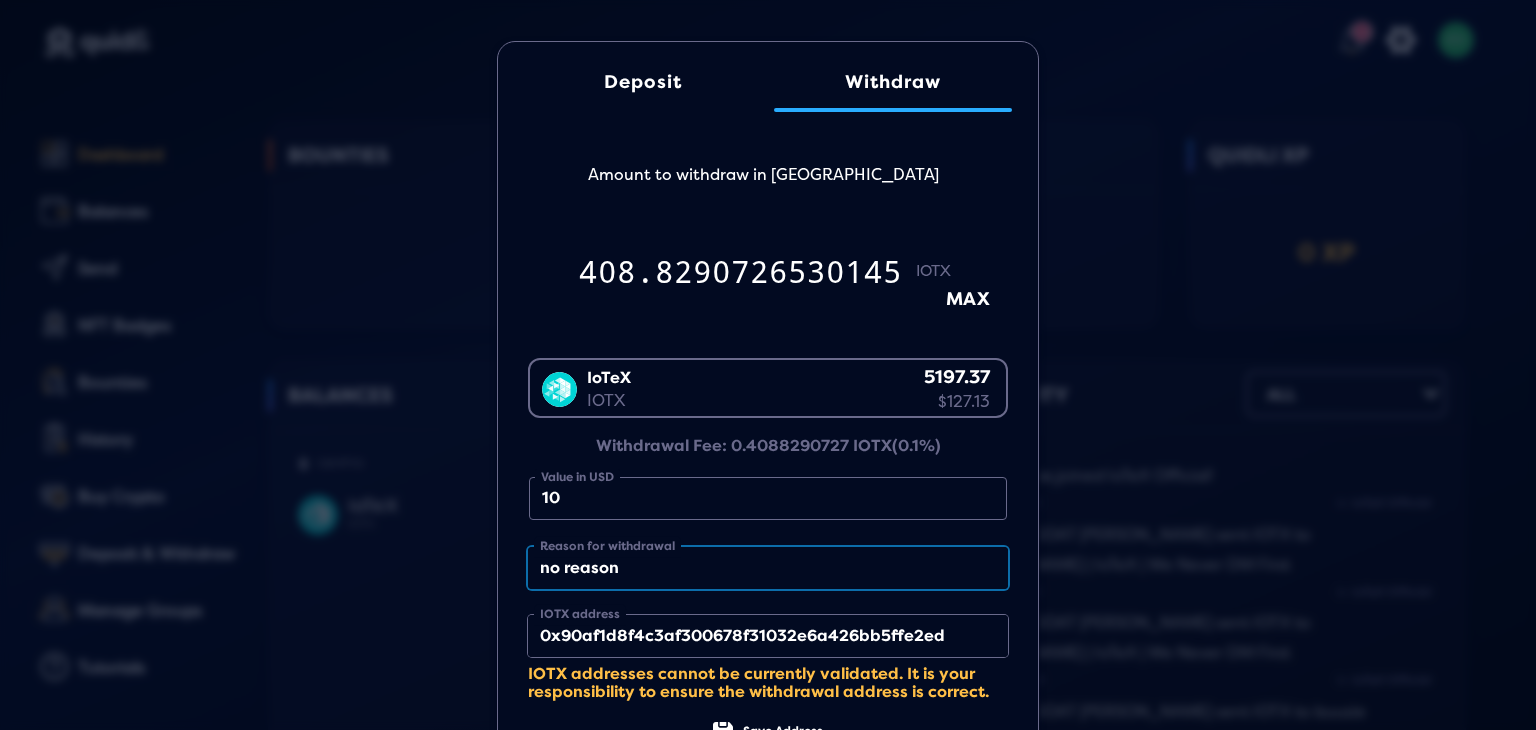 scroll, scrollTop: 0, scrollLeft: 0, axis: both 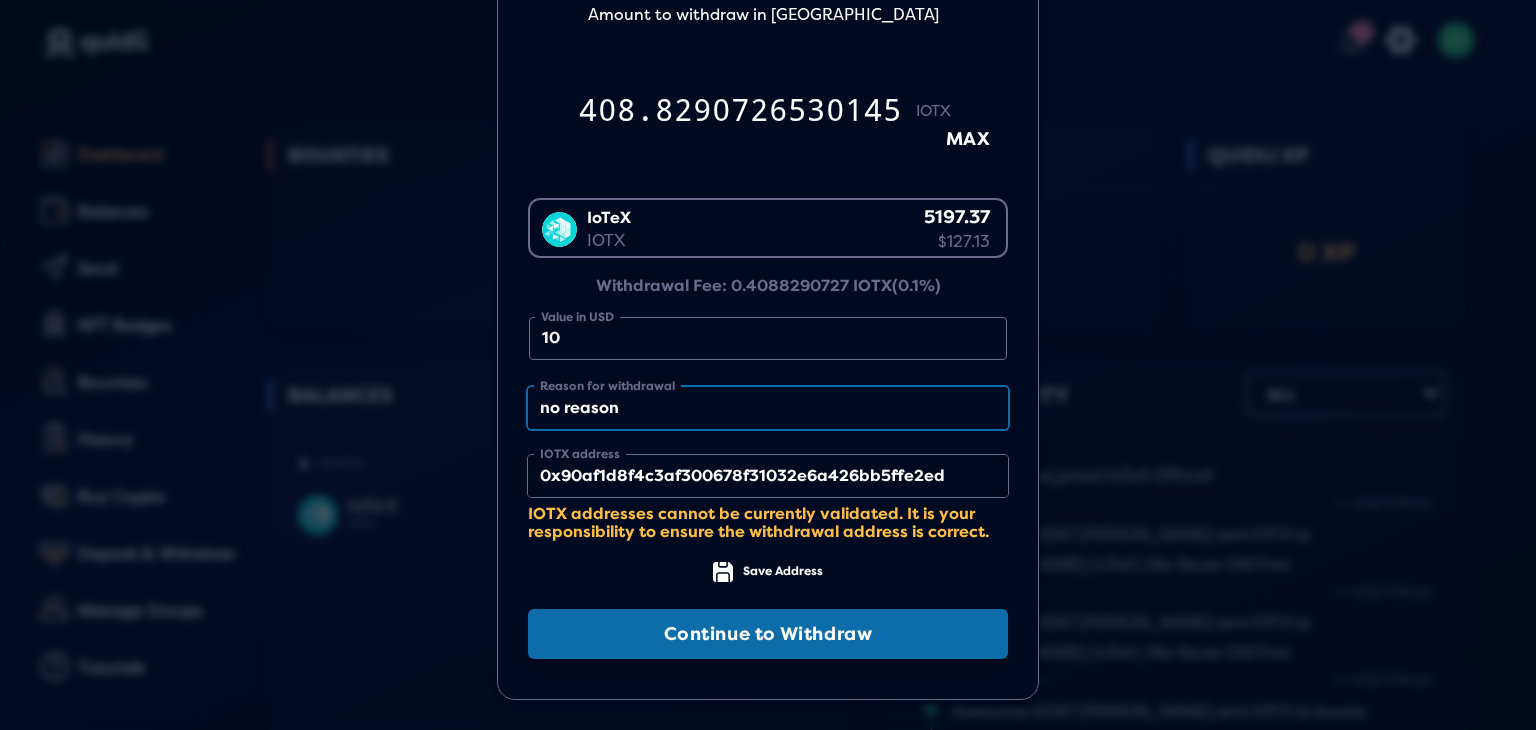 type on "no reason" 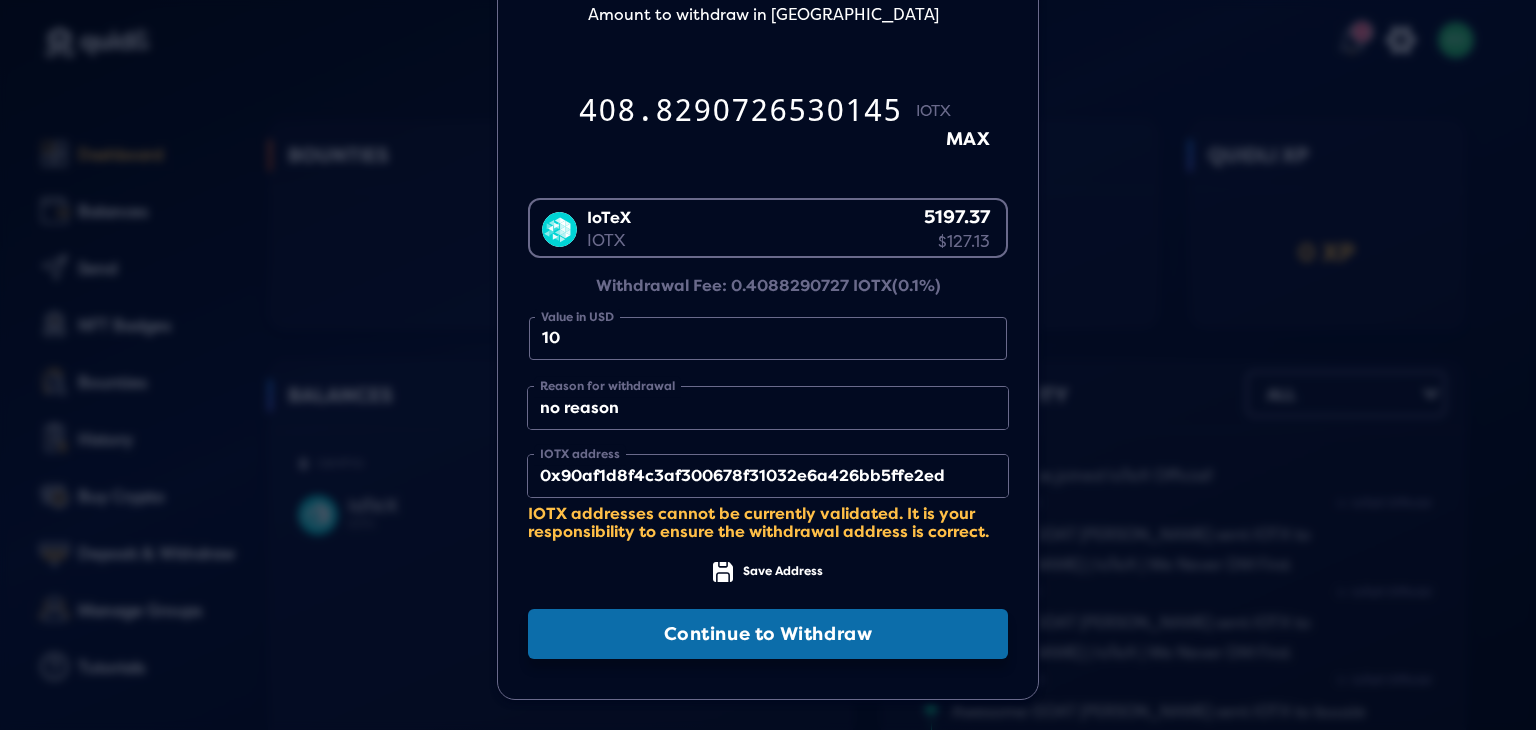 click on "Continue to Withdraw" 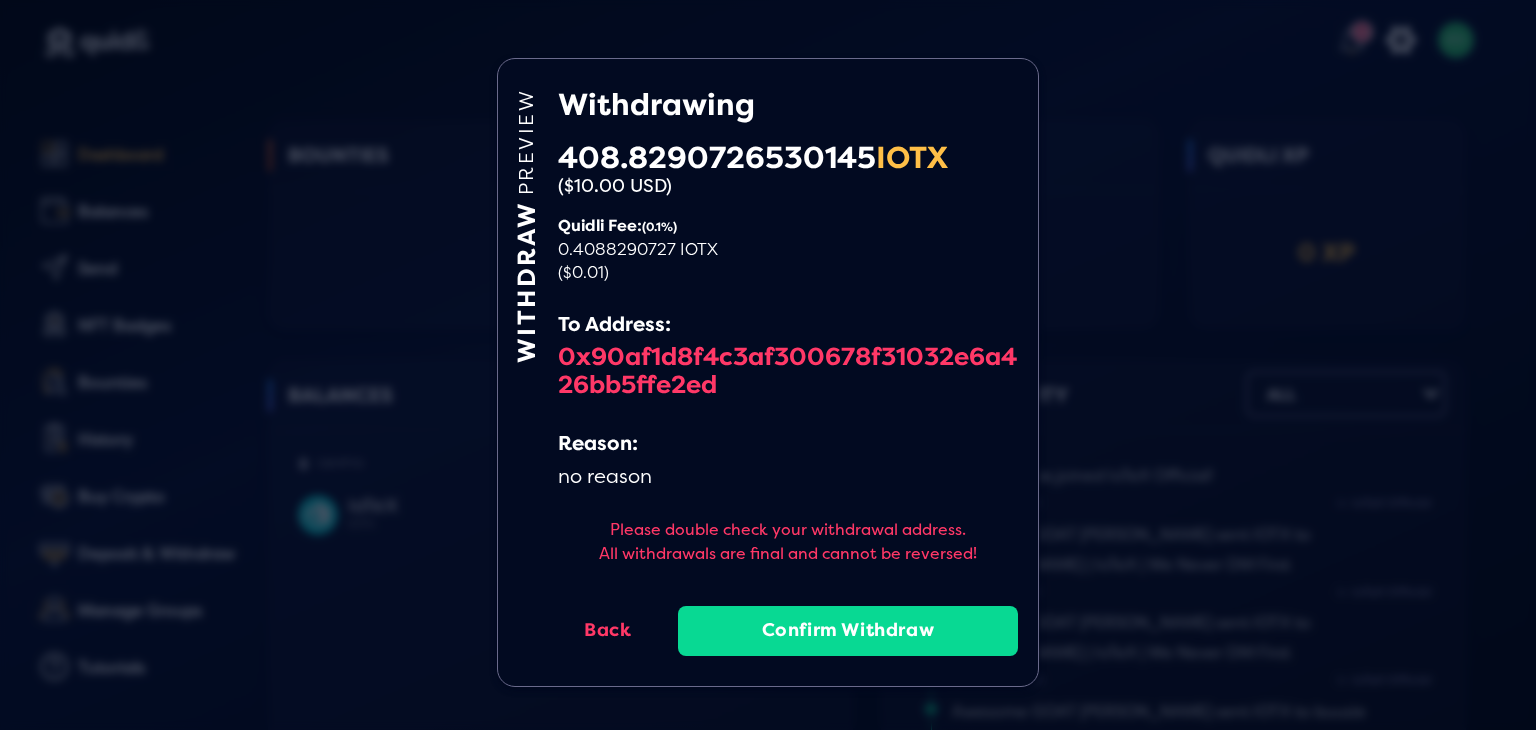 scroll, scrollTop: 0, scrollLeft: 0, axis: both 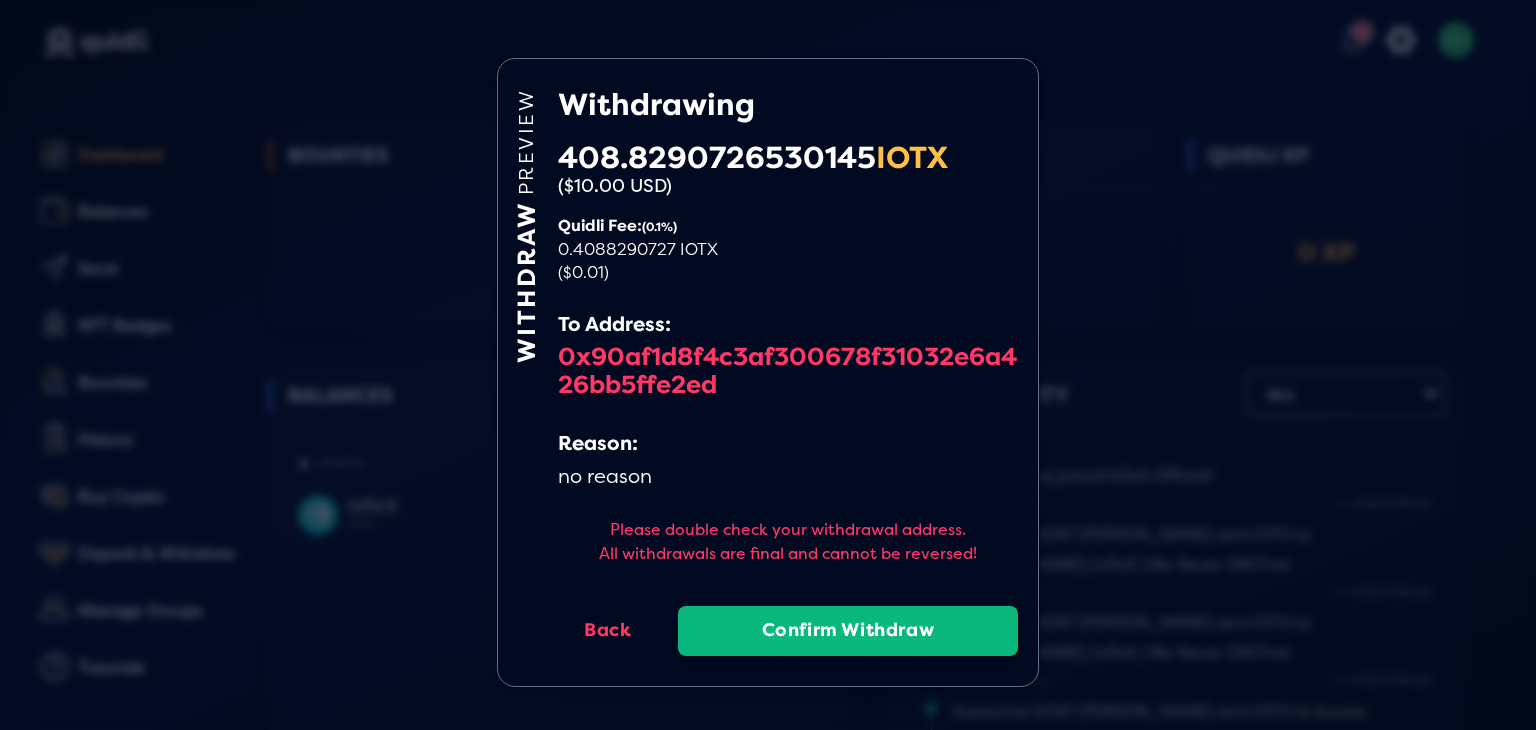 click on "Confirm Withdraw" at bounding box center [848, 631] 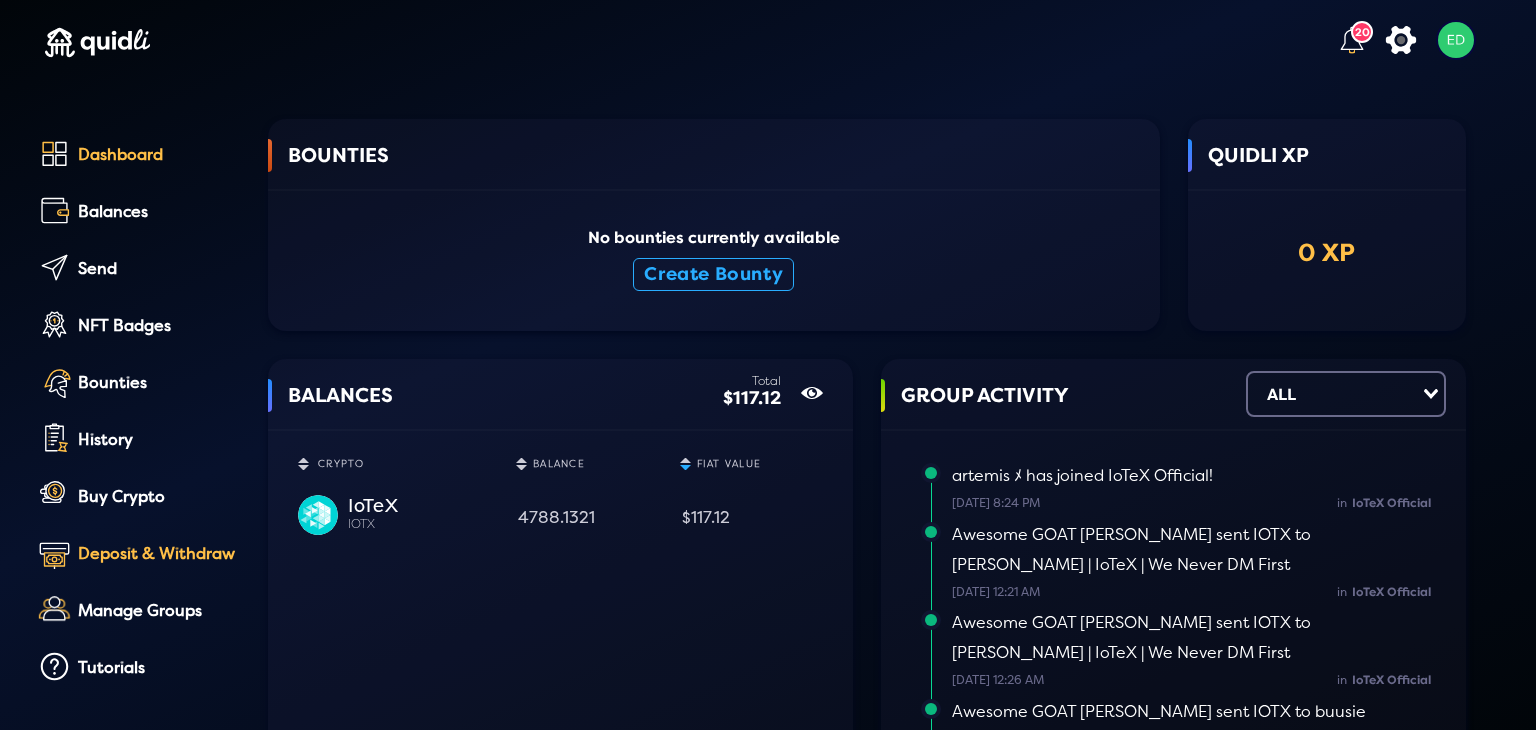 click on "Deposit & Withdraw" 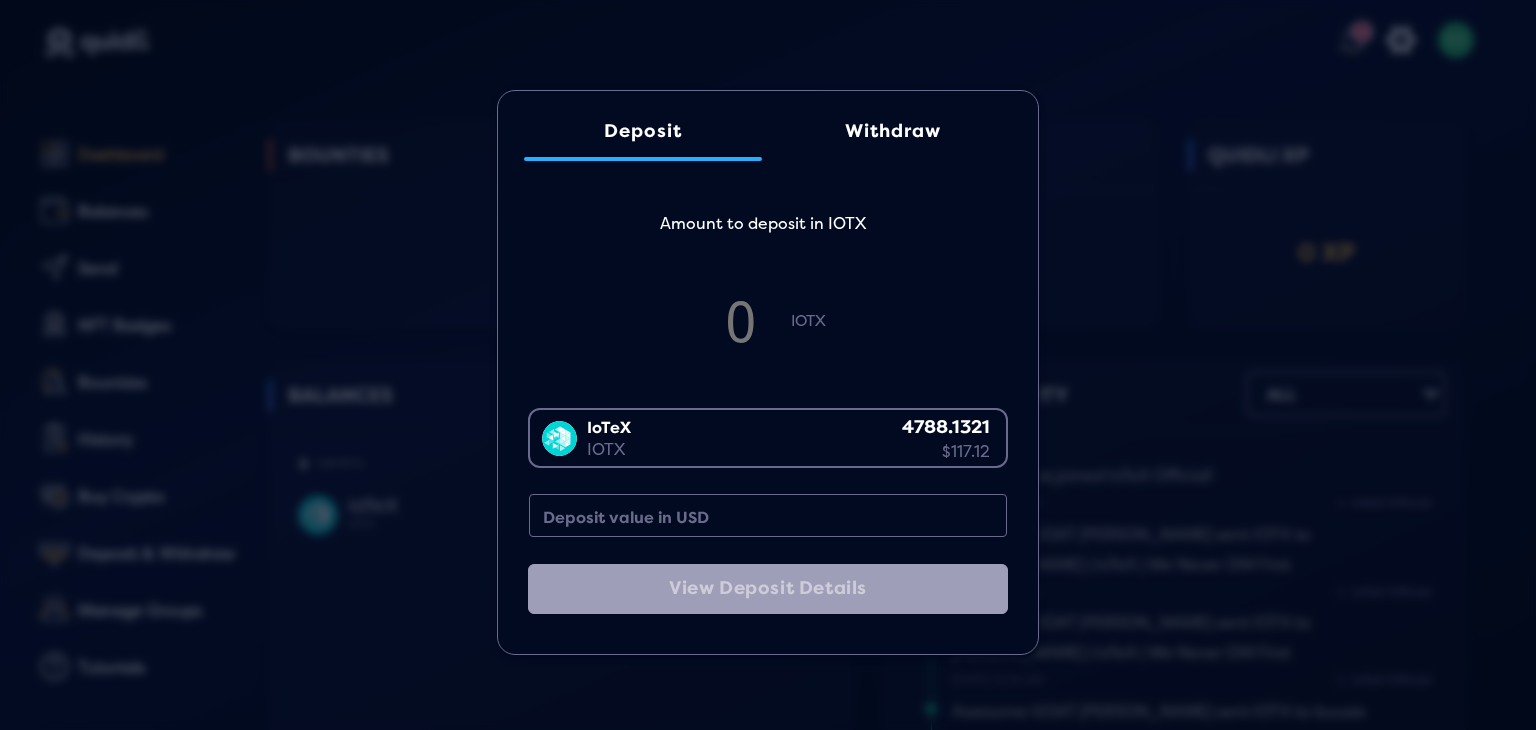 click on "Deposit Withdraw Amount to deposit in IOTX IOTX IoTeX IOTX 4788.1321 $117.12 Loading...  Deposit value in USD  View Deposit Details" 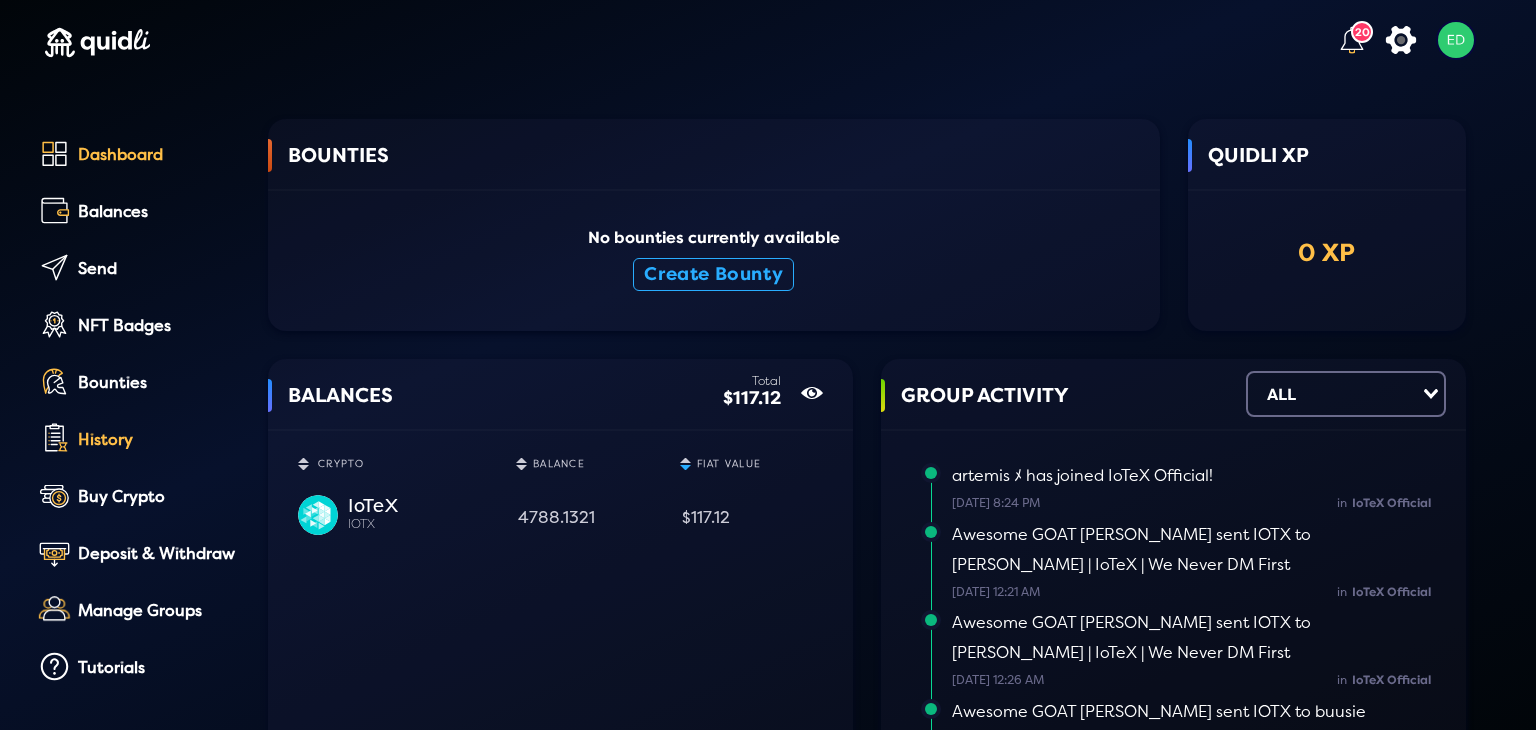 click on "History" 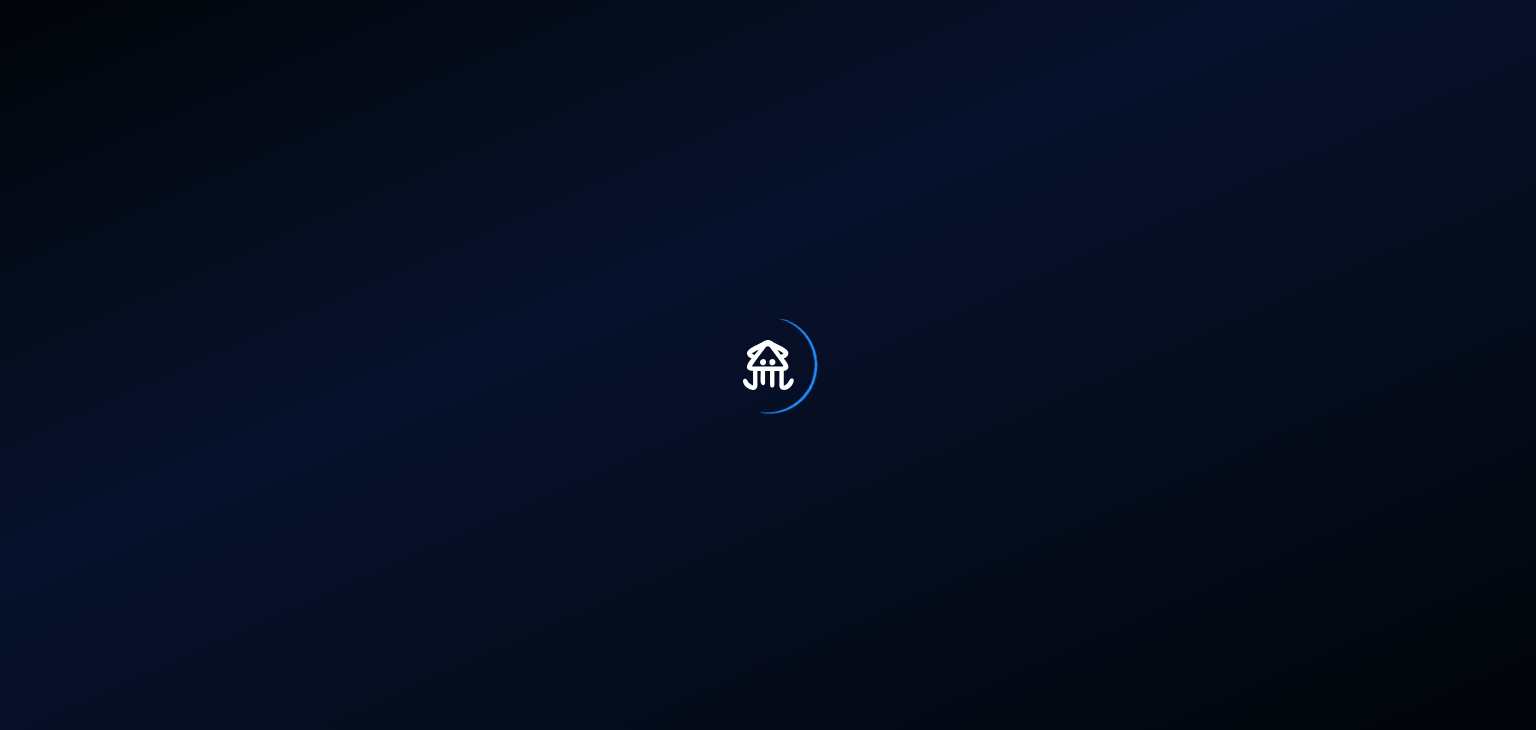 scroll, scrollTop: 0, scrollLeft: 0, axis: both 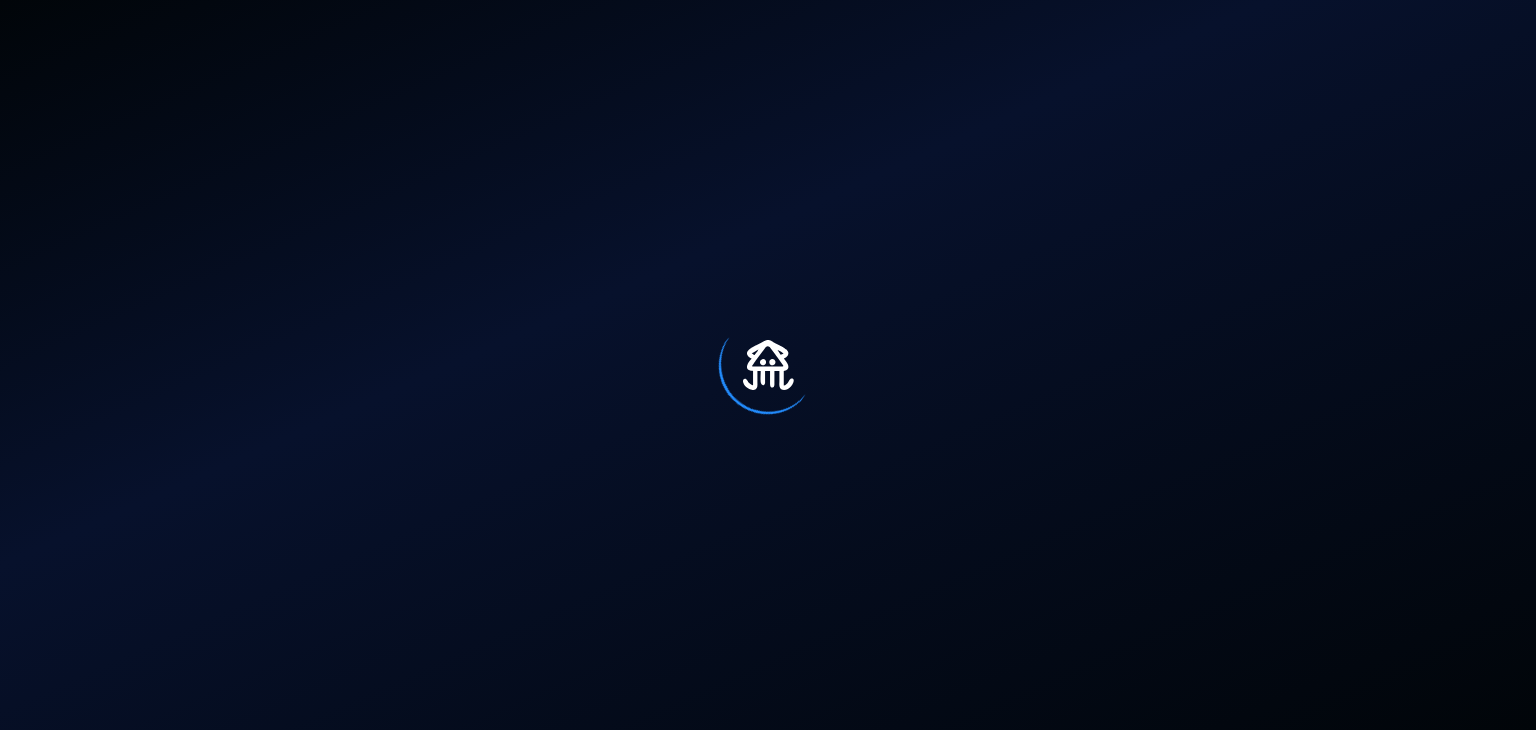 select on "50" 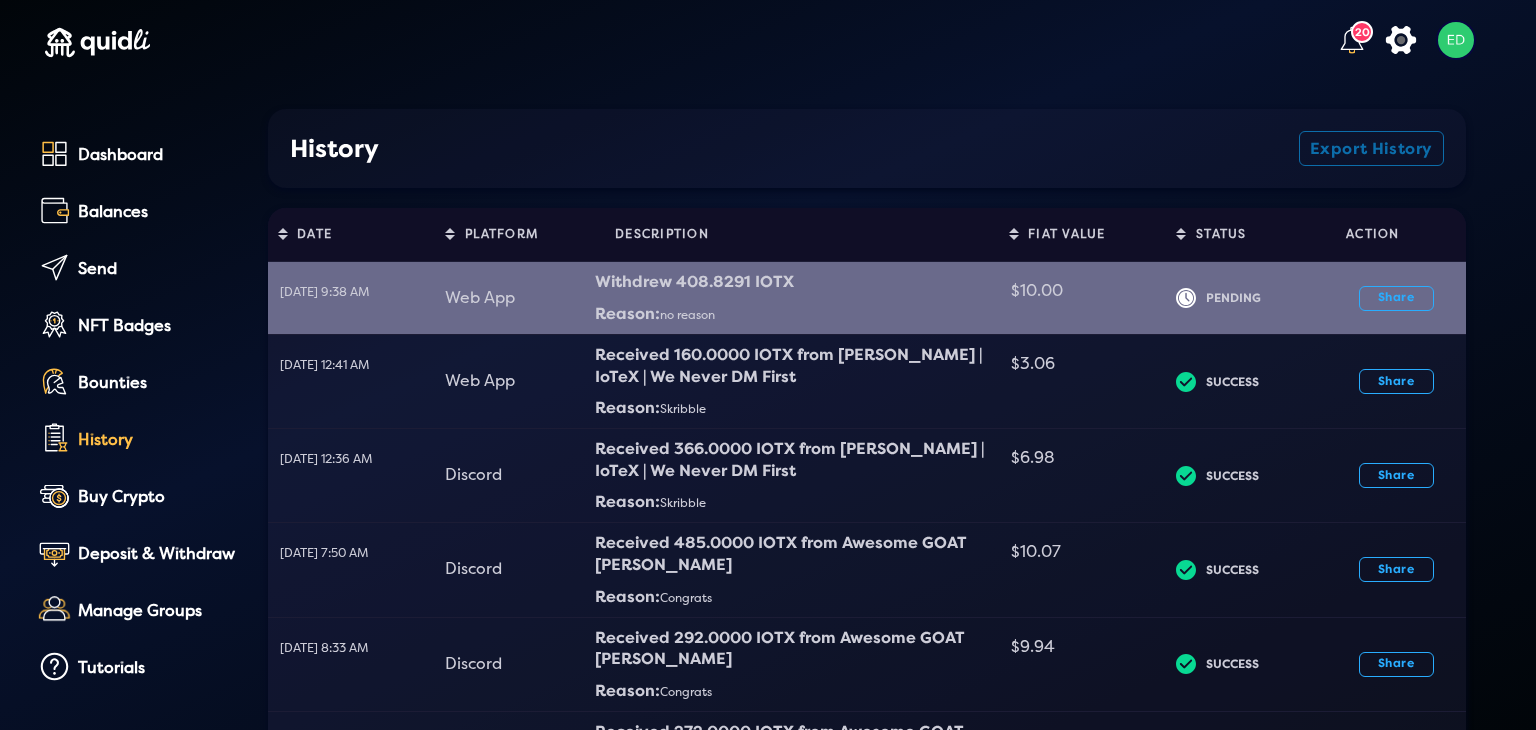 click on "PENDING" at bounding box center (1261, 303) 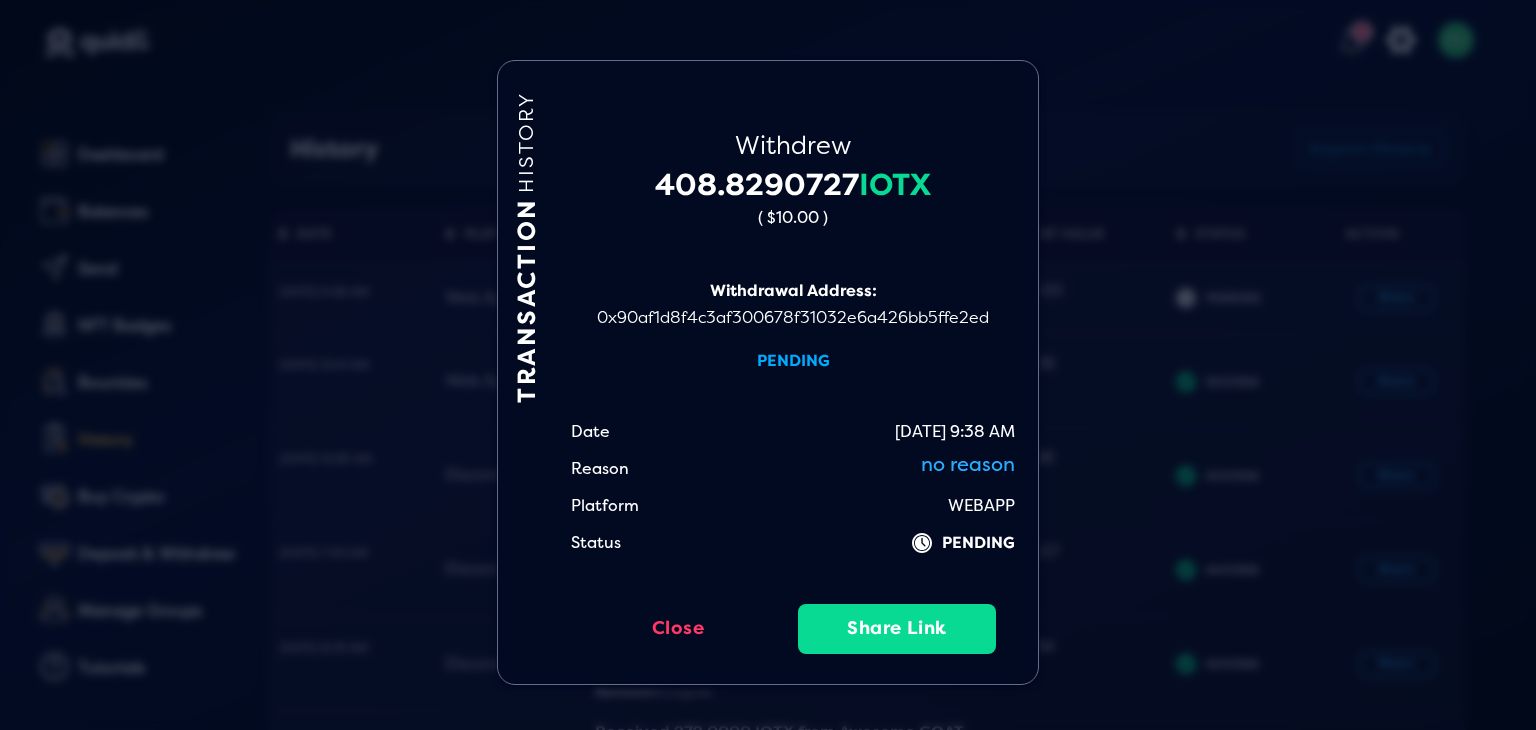 click on "TRANSACTION  HISTORY Withdrew 408.8290727  IOTX  ( $10.00 )  Withdrawal Address: 0x90af1d8f4c3af300678f31032e6a426bb5ffe2ed PENDING Date 07/30/2025 9:38 AM Reason no reason Platform WEBAPP Status
icon PENDING  Close   Share Link" 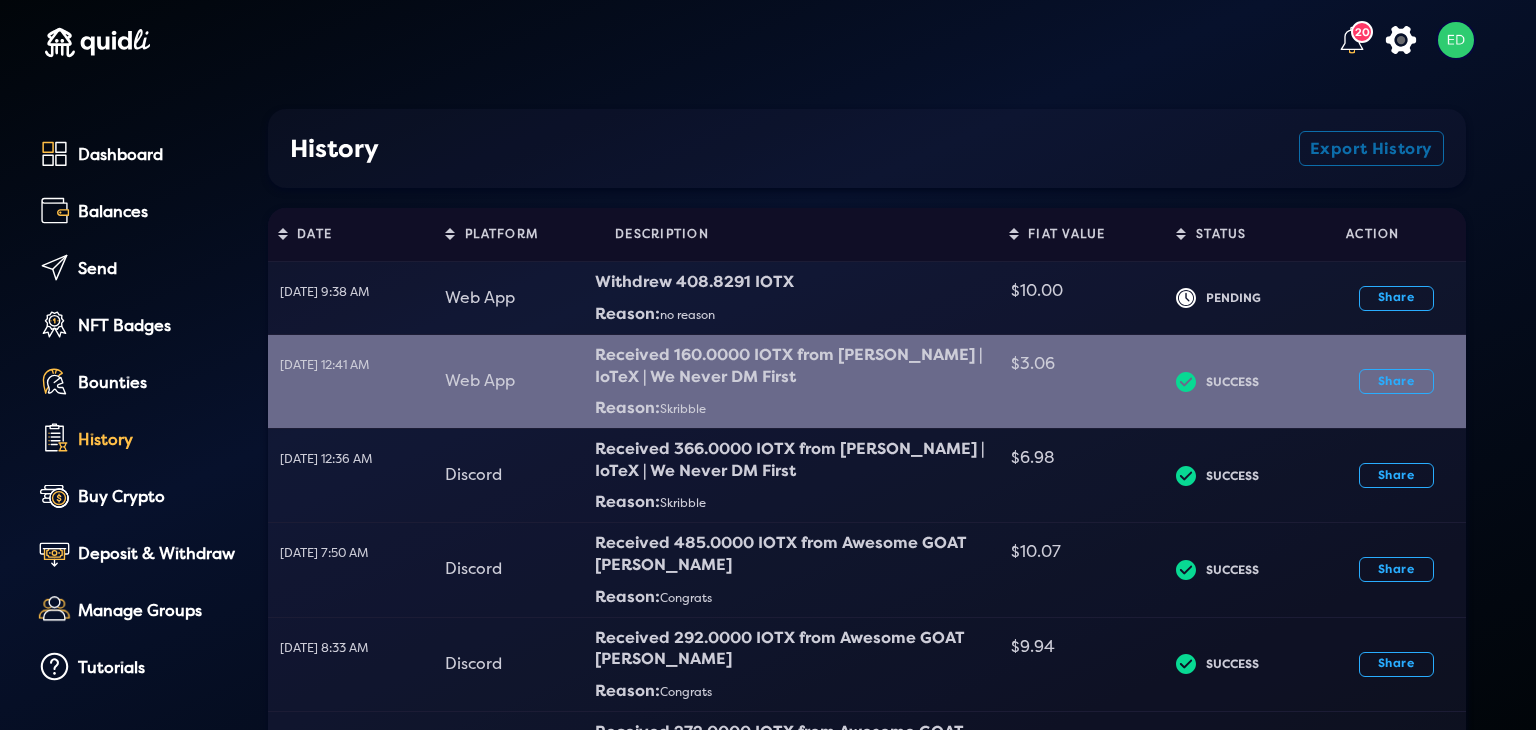 click on "SUCCESS" at bounding box center (1261, 387) 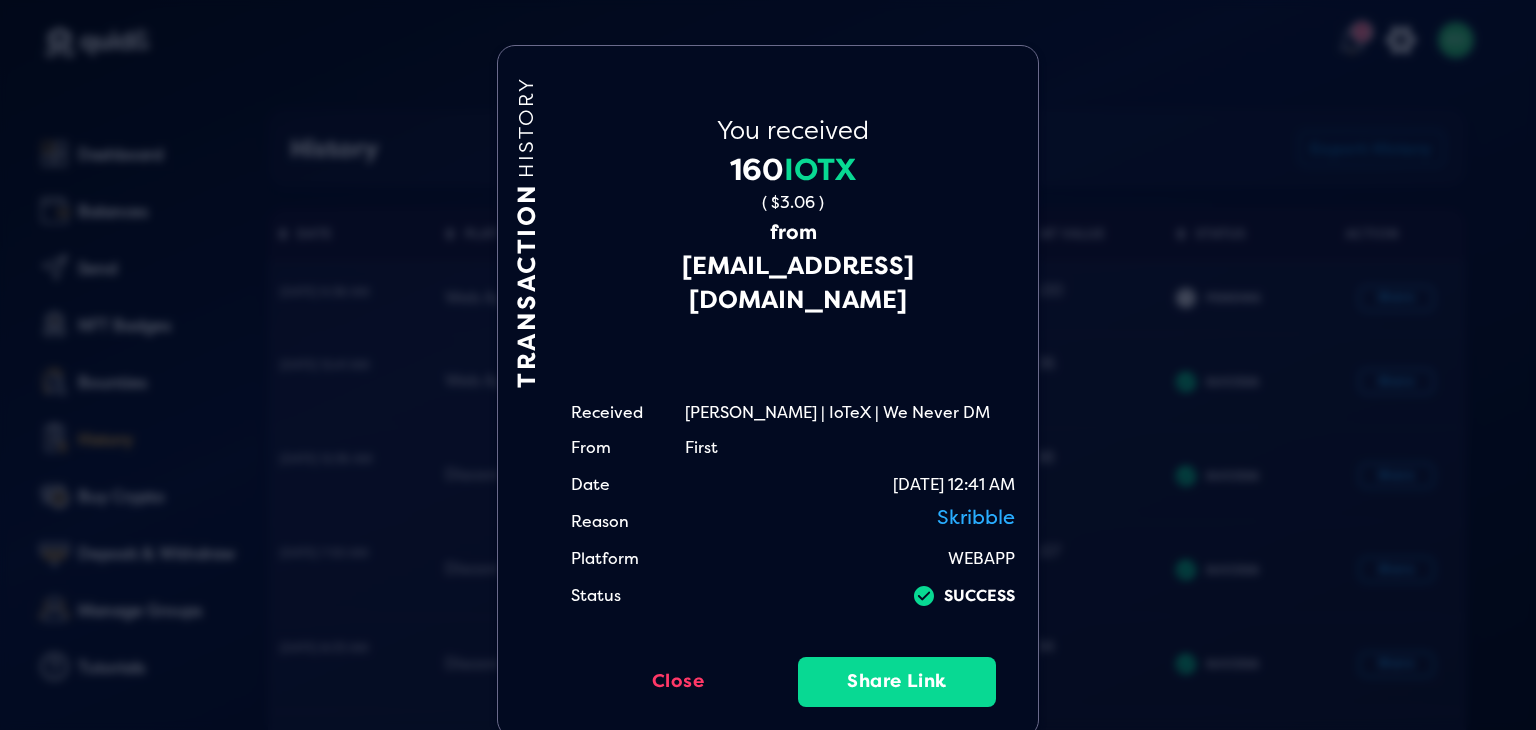 click on "TRANSACTION  HISTORY You received 160  IOTX  ( $3.06 )  from rossdmello@yahoo.com Received From Ross | IoTeX | We Never DM First Date 02/28/2025 12:41 AM Reason Skribble Platform WEBAPP Status
icon SUCCESS  Close   Share Link" 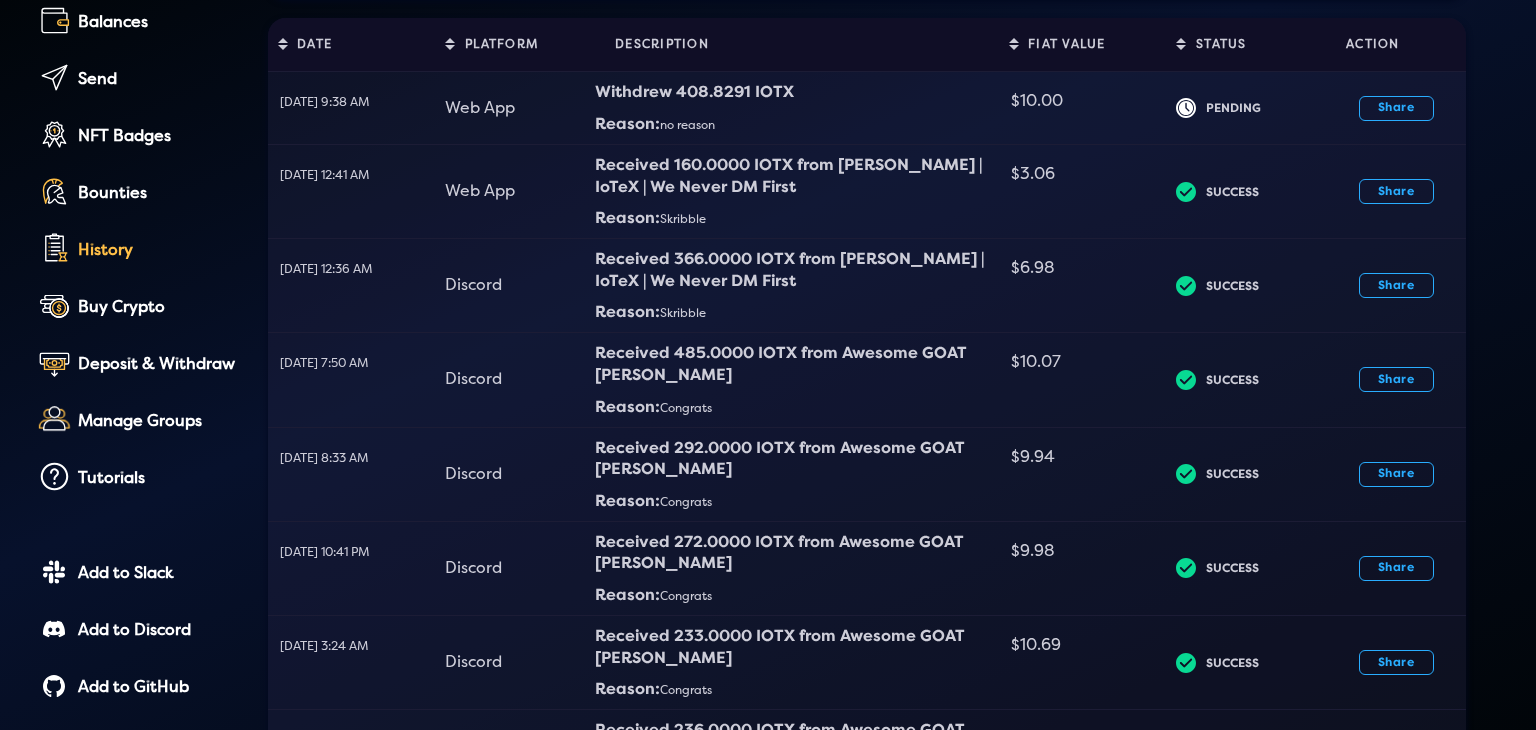 scroll, scrollTop: 743, scrollLeft: 0, axis: vertical 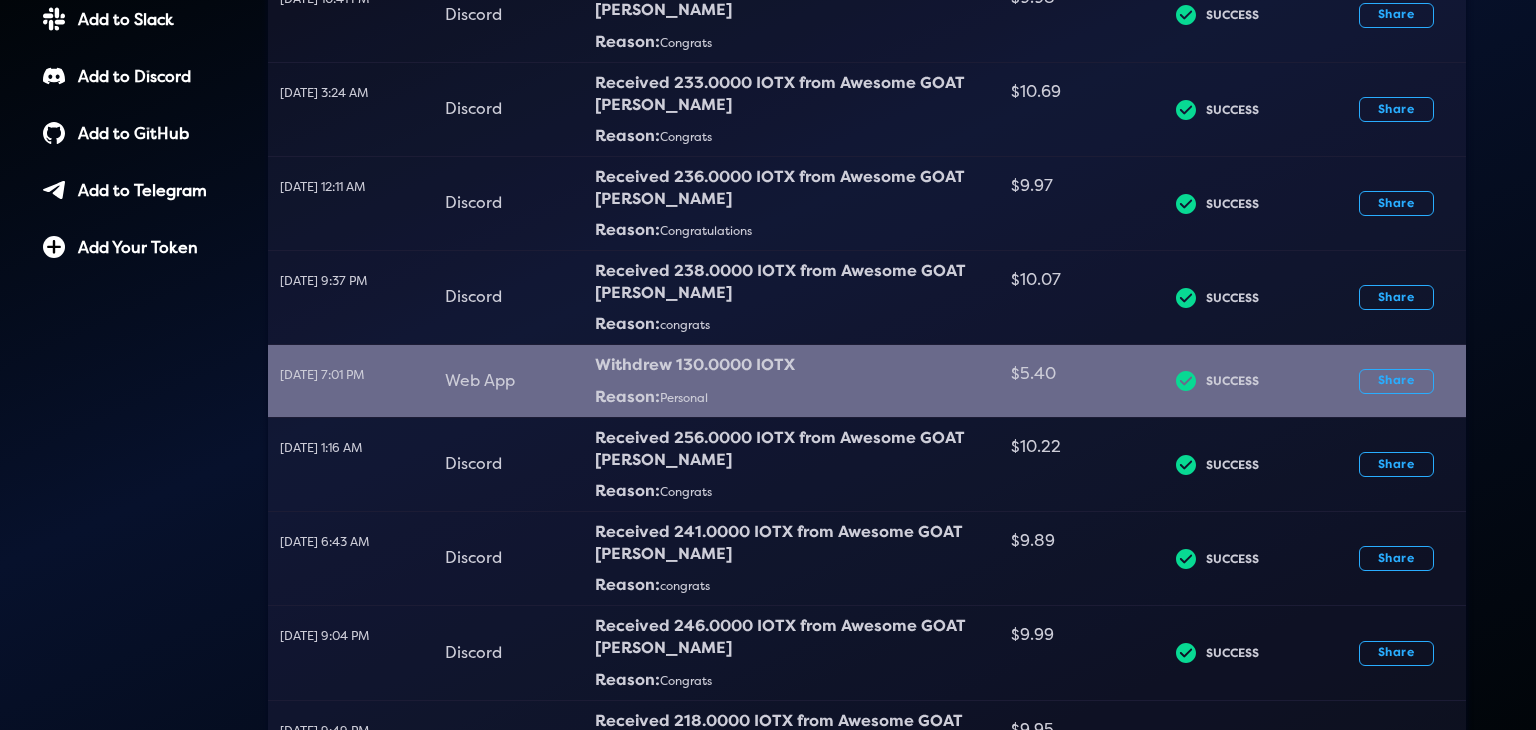 click on "Reason:  Personal" at bounding box center (797, 397) 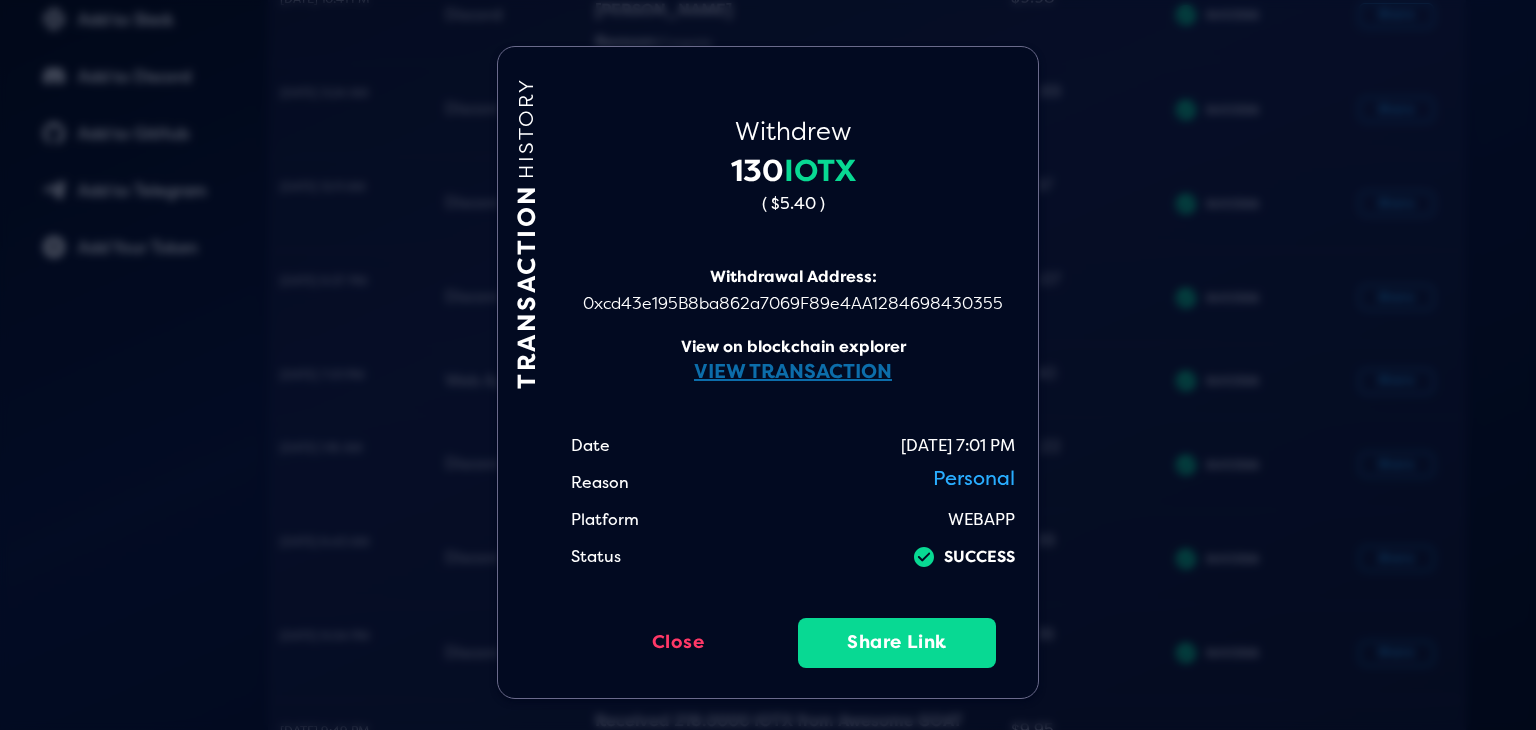 click on "VIEW TRANSACTION" at bounding box center [793, 371] 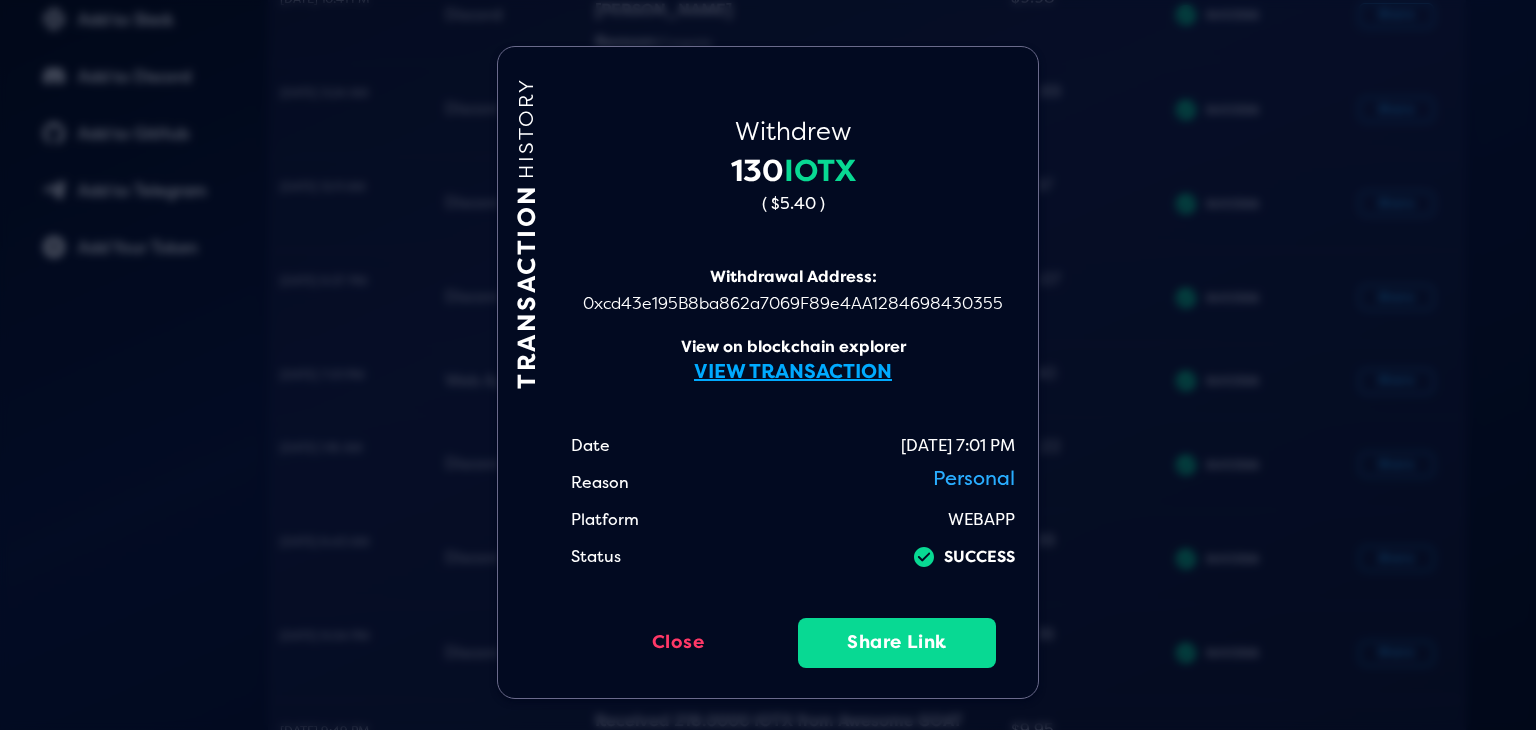 click on "TRANSACTION  HISTORY Withdrew 130  IOTX  ( $5.40 )  Withdrawal Address: 0xcd43e195B8ba862a7069F89e4AA1284698430355 View on blockchain explorer VIEW TRANSACTION Date 11/16/2024 7:01 PM Reason Personal Platform WEBAPP Status
icon SUCCESS  Close   Share Link" 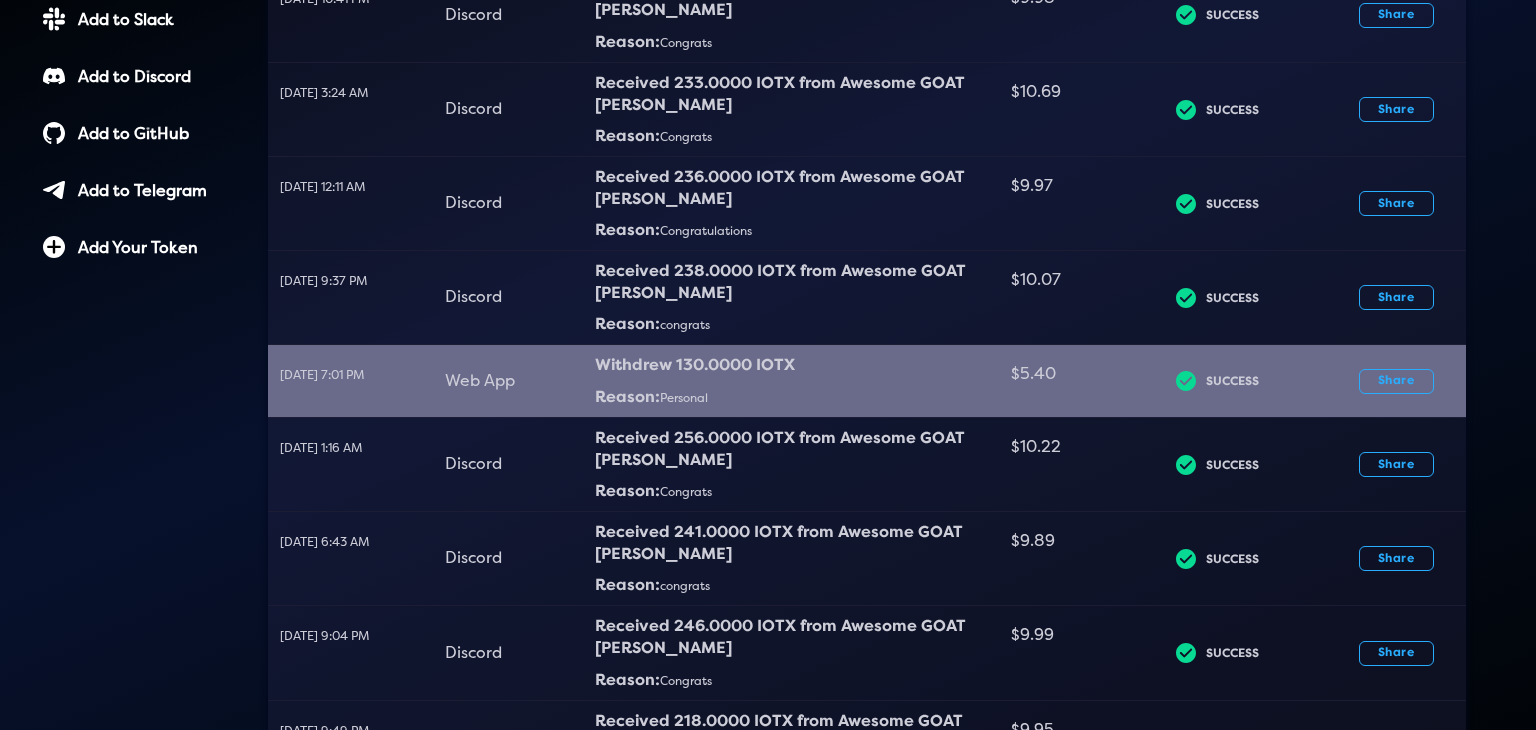 click on "Reason:  Personal" at bounding box center (797, 397) 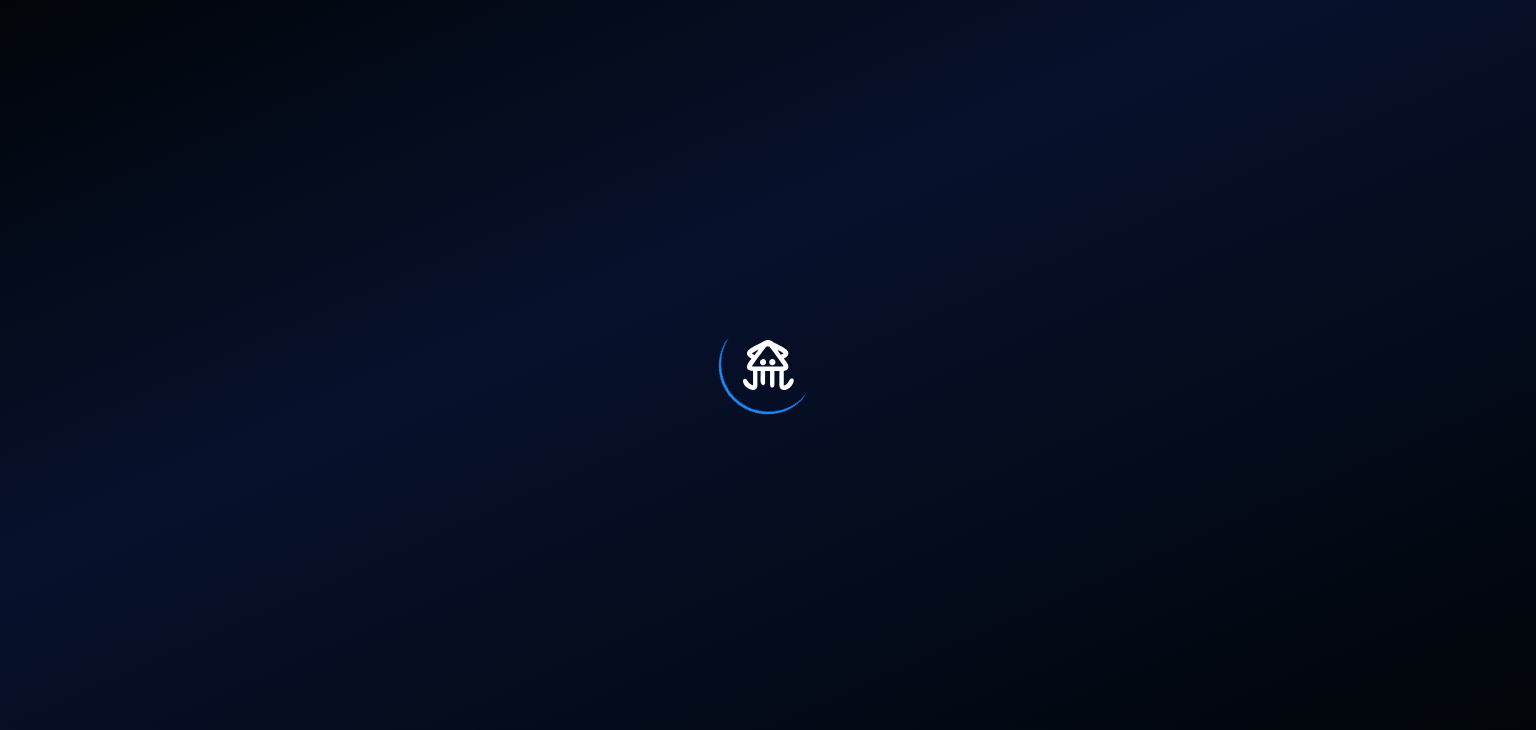 scroll, scrollTop: 0, scrollLeft: 0, axis: both 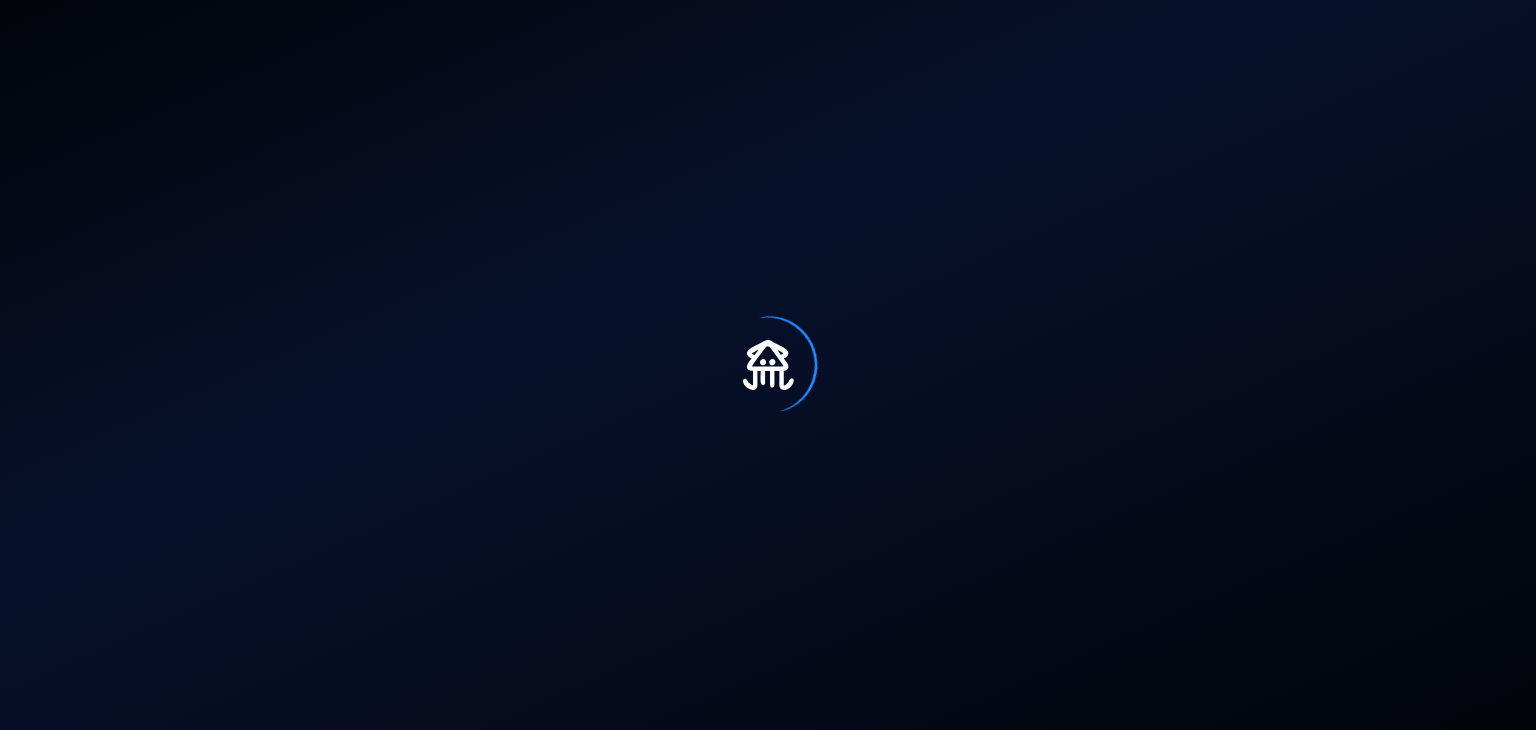 select on "50" 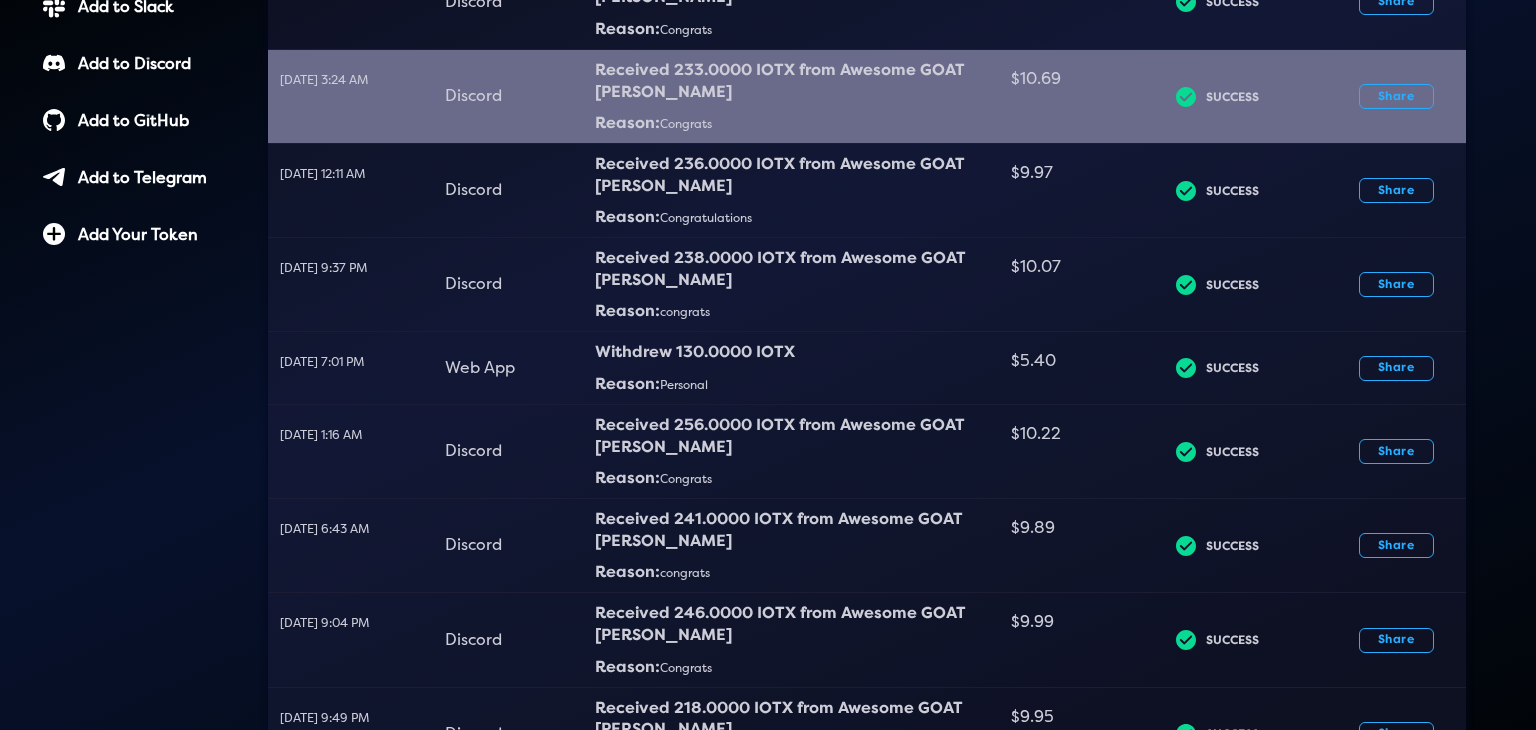 scroll, scrollTop: 800, scrollLeft: 0, axis: vertical 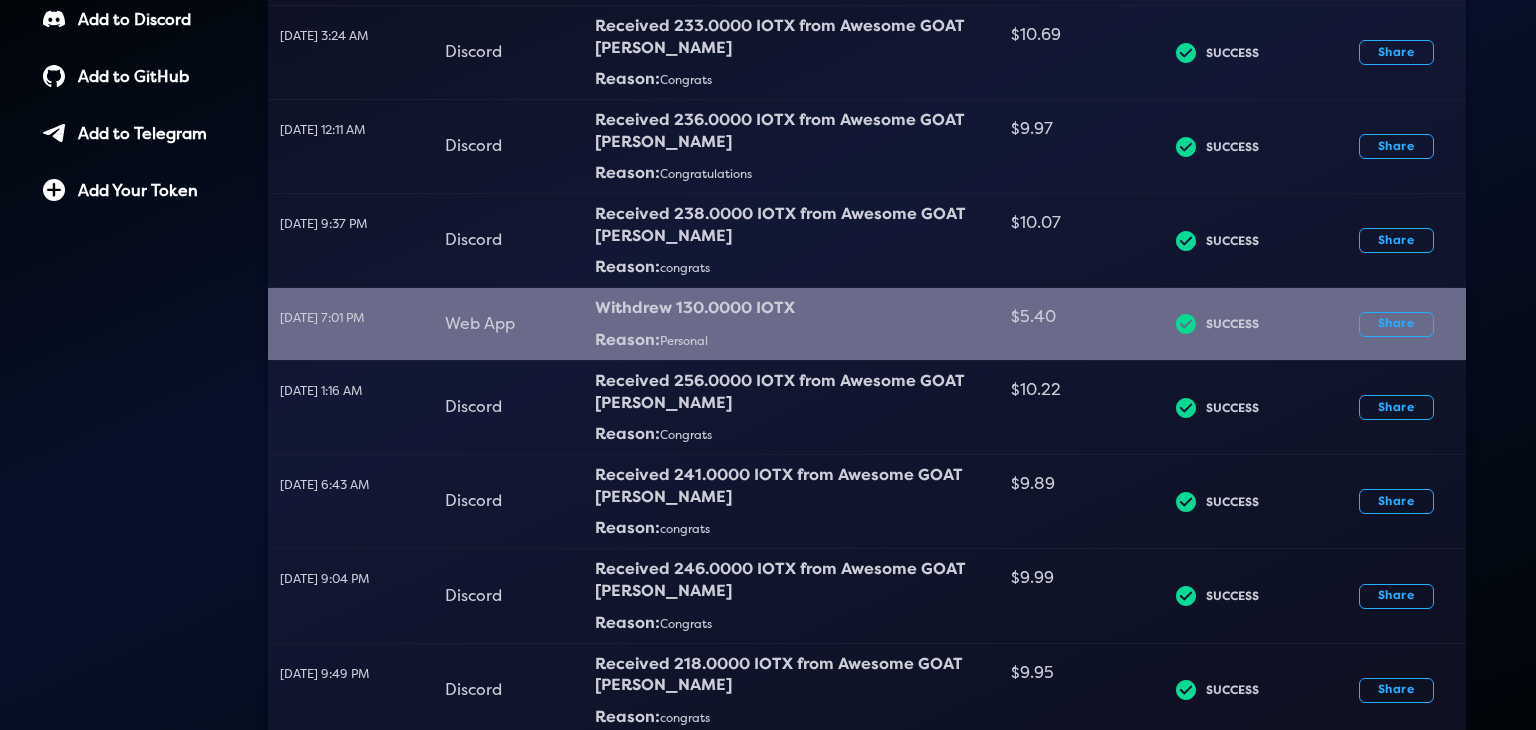 click on "Withdrew 130.0000 IOTX" at bounding box center (797, 309) 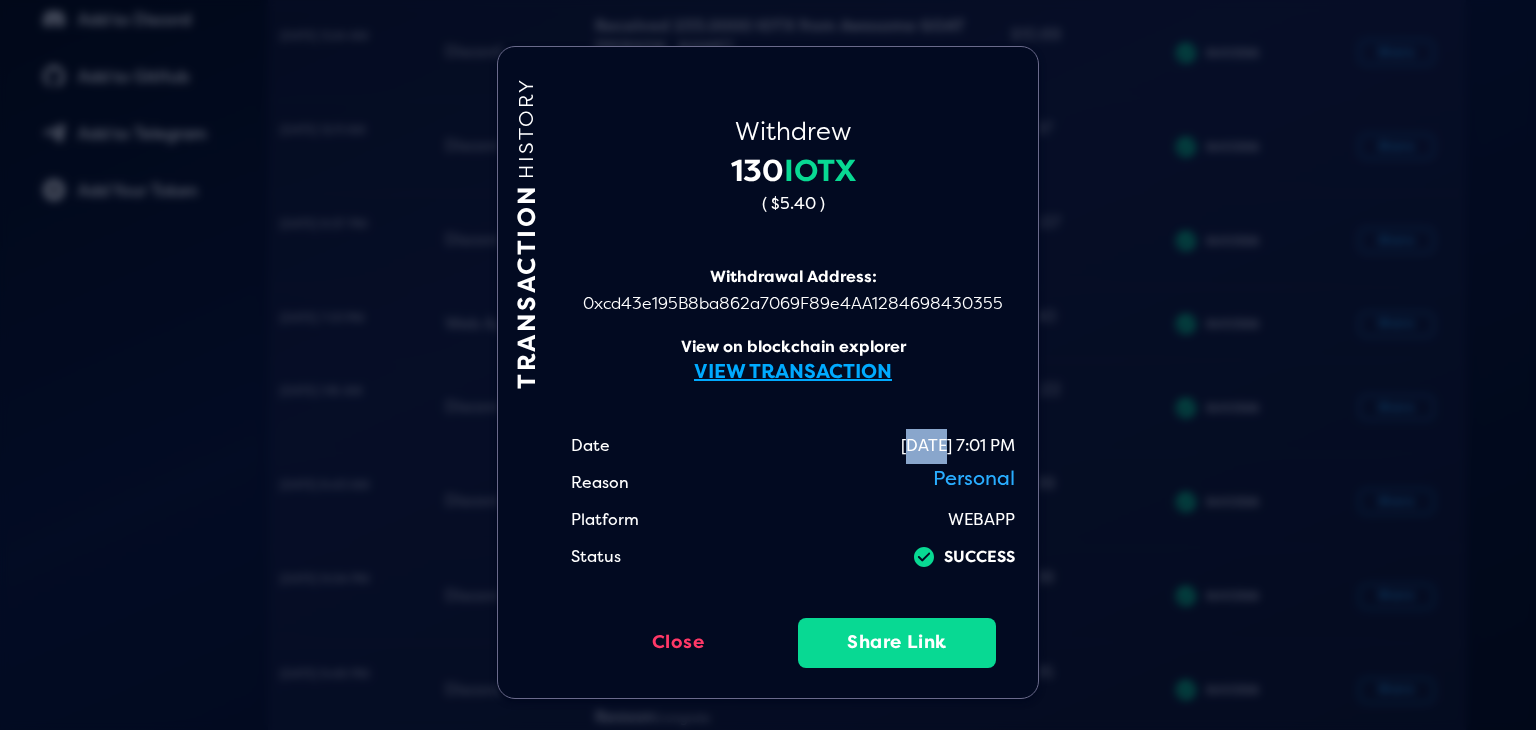 drag, startPoint x: 892, startPoint y: 439, endPoint x: 860, endPoint y: 443, distance: 32.24903 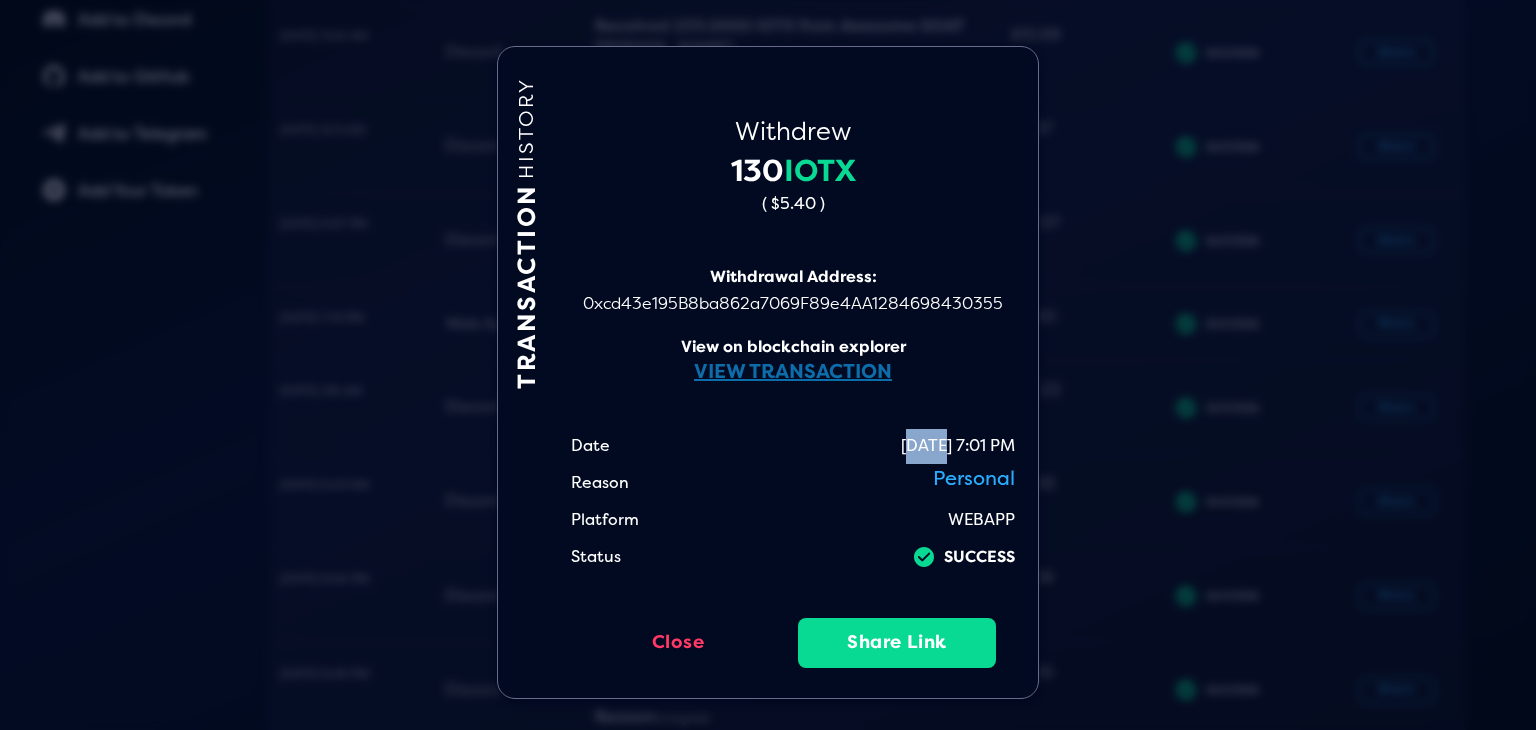 click on "VIEW TRANSACTION" at bounding box center [793, 371] 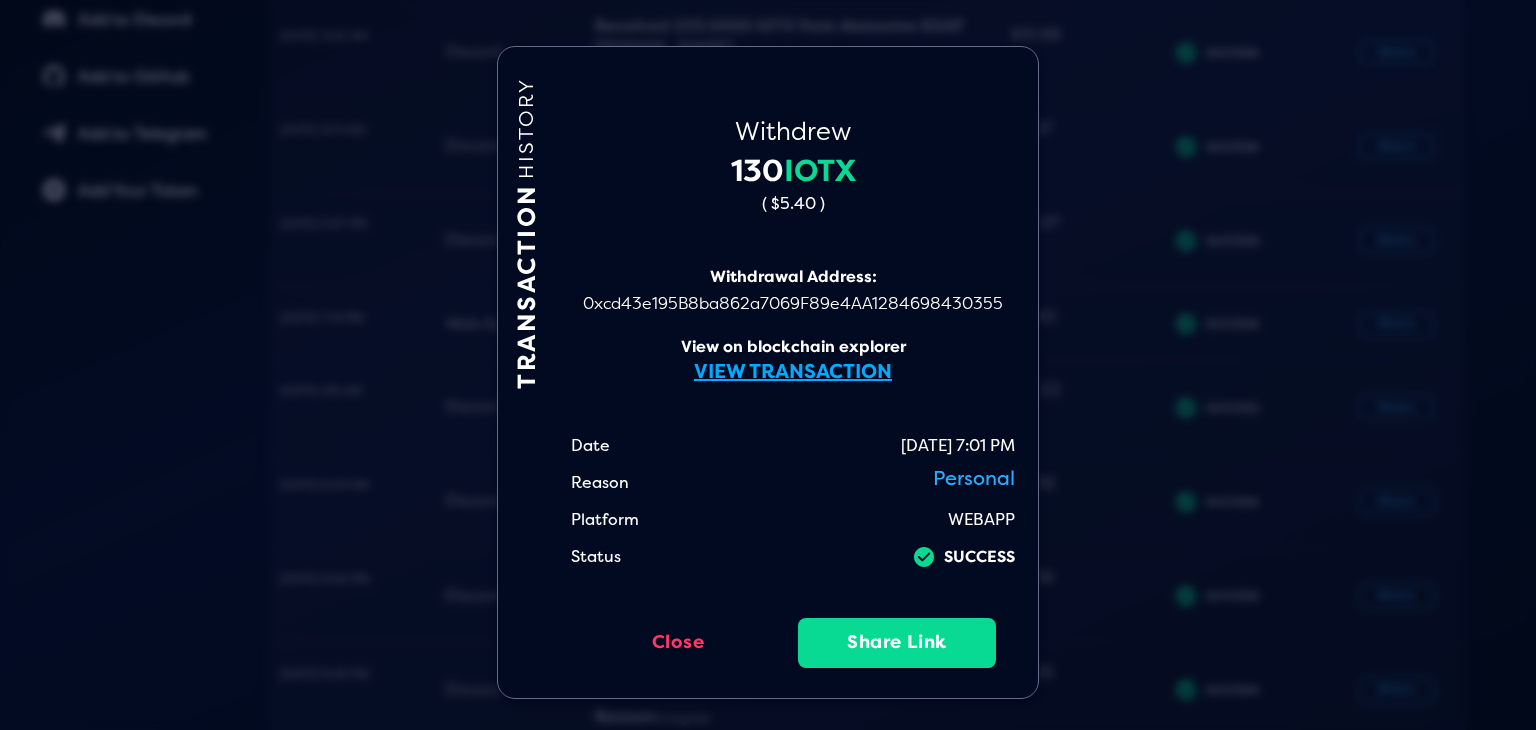 click on "TRANSACTION  HISTORY Withdrew 130  IOTX  ( $5.40 )  Withdrawal Address: 0xcd43e195B8ba862a7069F89e4AA1284698430355 View on blockchain explorer VIEW TRANSACTION Date 11/16/2024 7:01 PM Reason Personal Platform WEBAPP Status
icon SUCCESS  Close   Share Link" 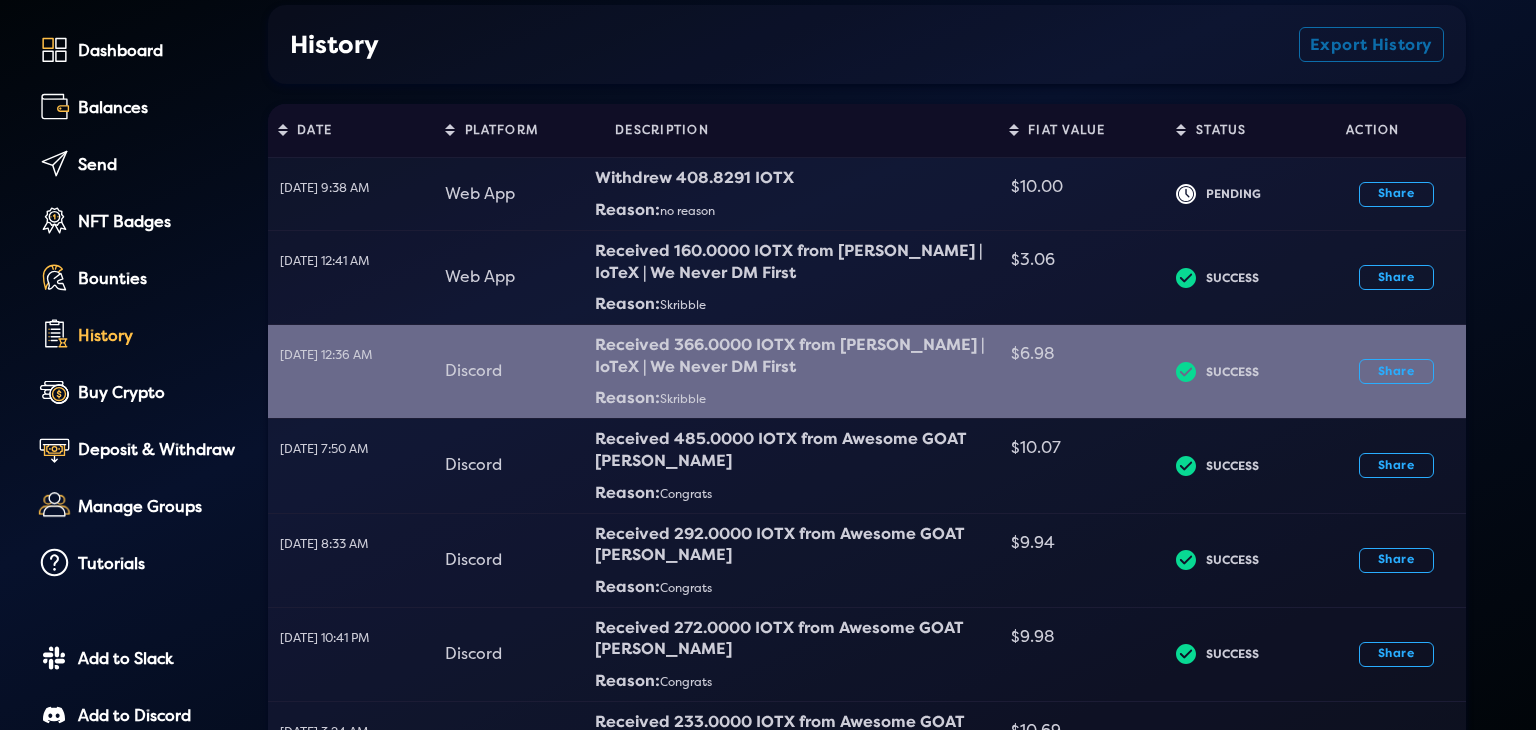 scroll, scrollTop: 0, scrollLeft: 0, axis: both 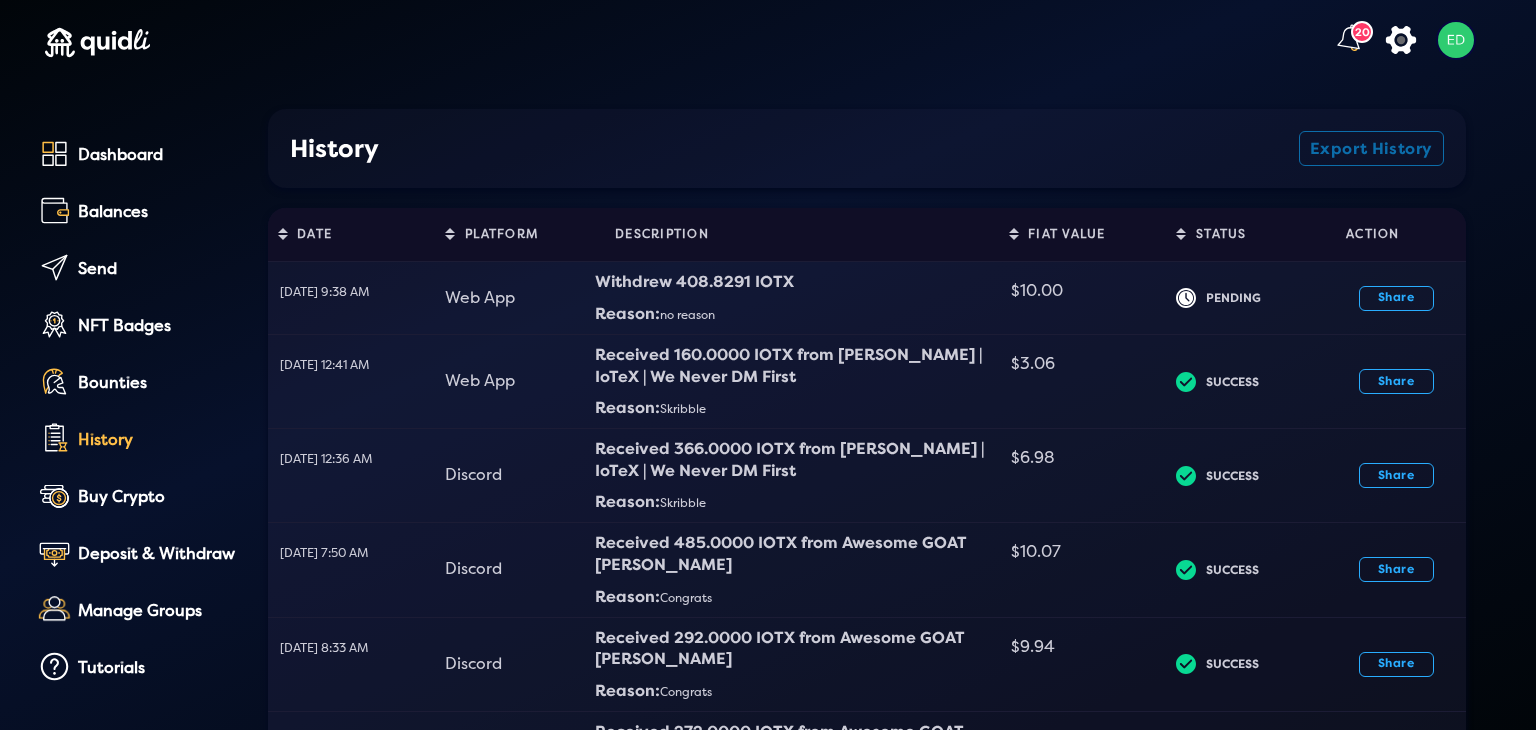 click at bounding box center [1352, 40] 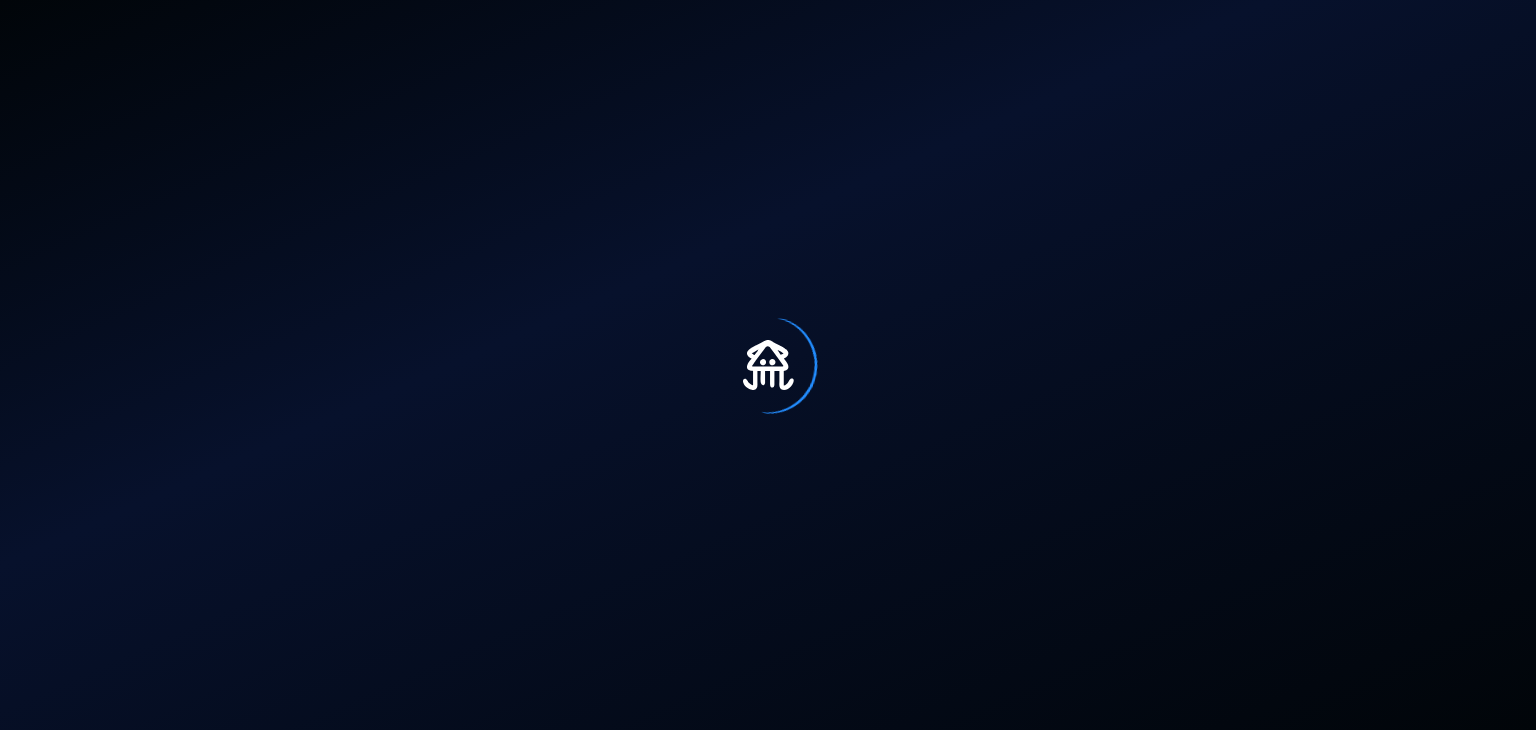 select on "50" 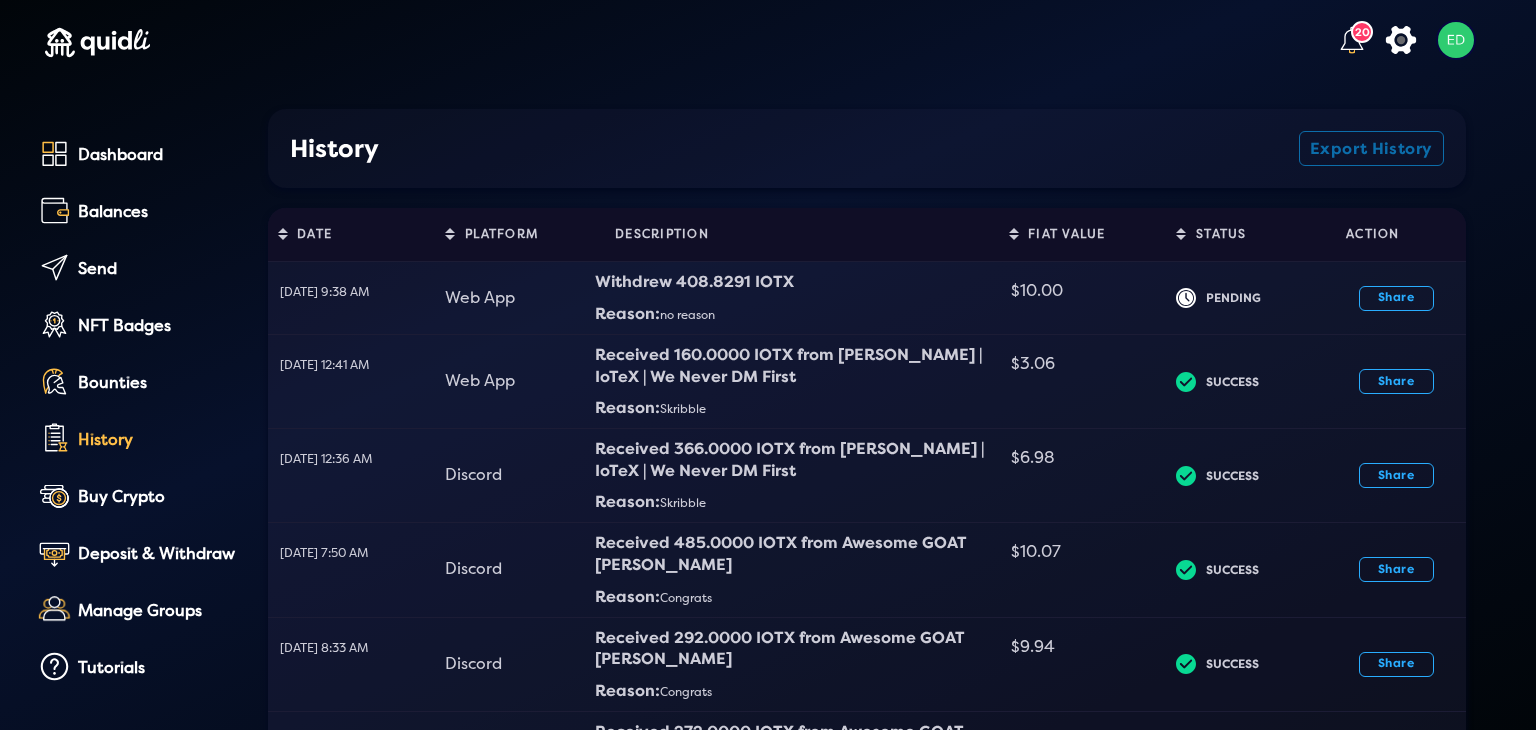 scroll, scrollTop: 0, scrollLeft: 0, axis: both 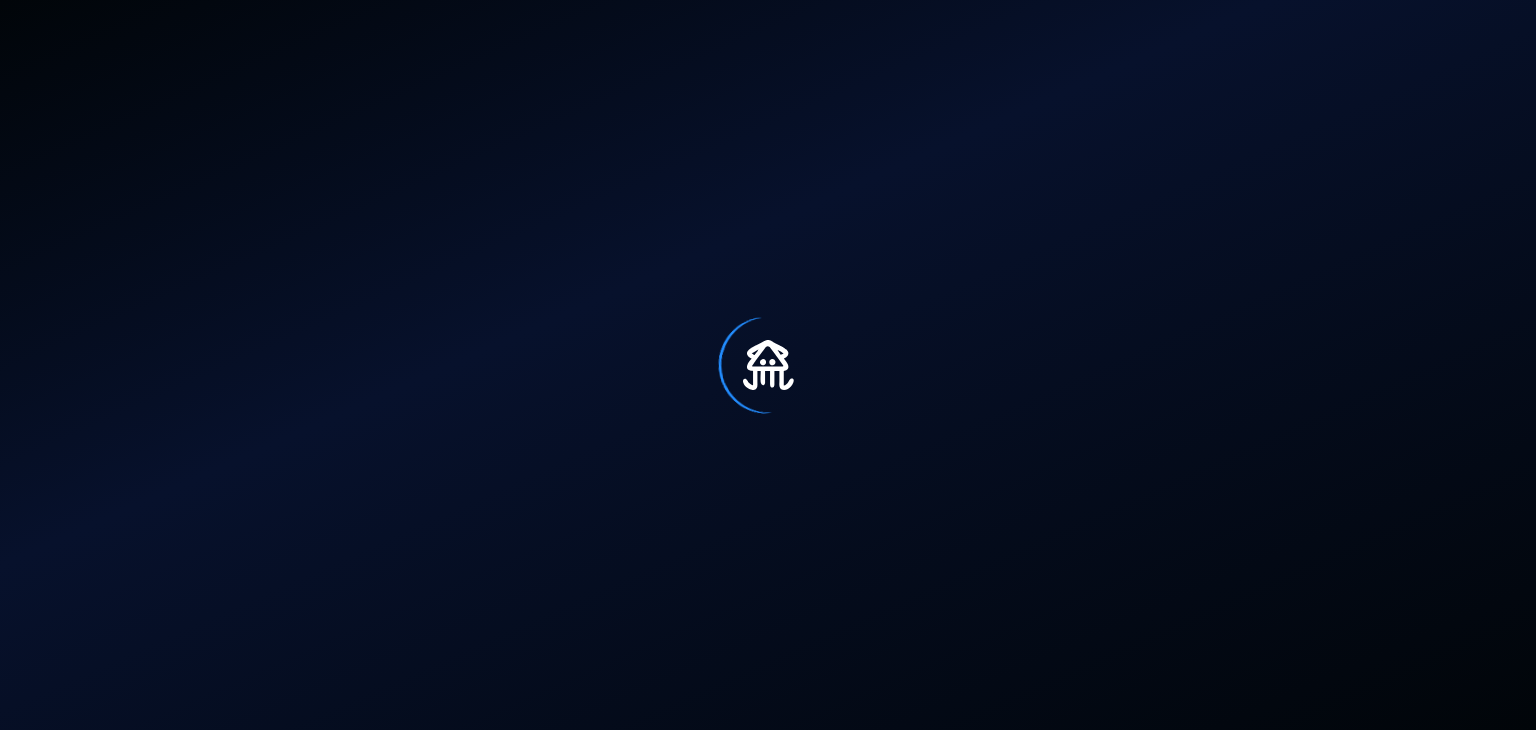 select on "50" 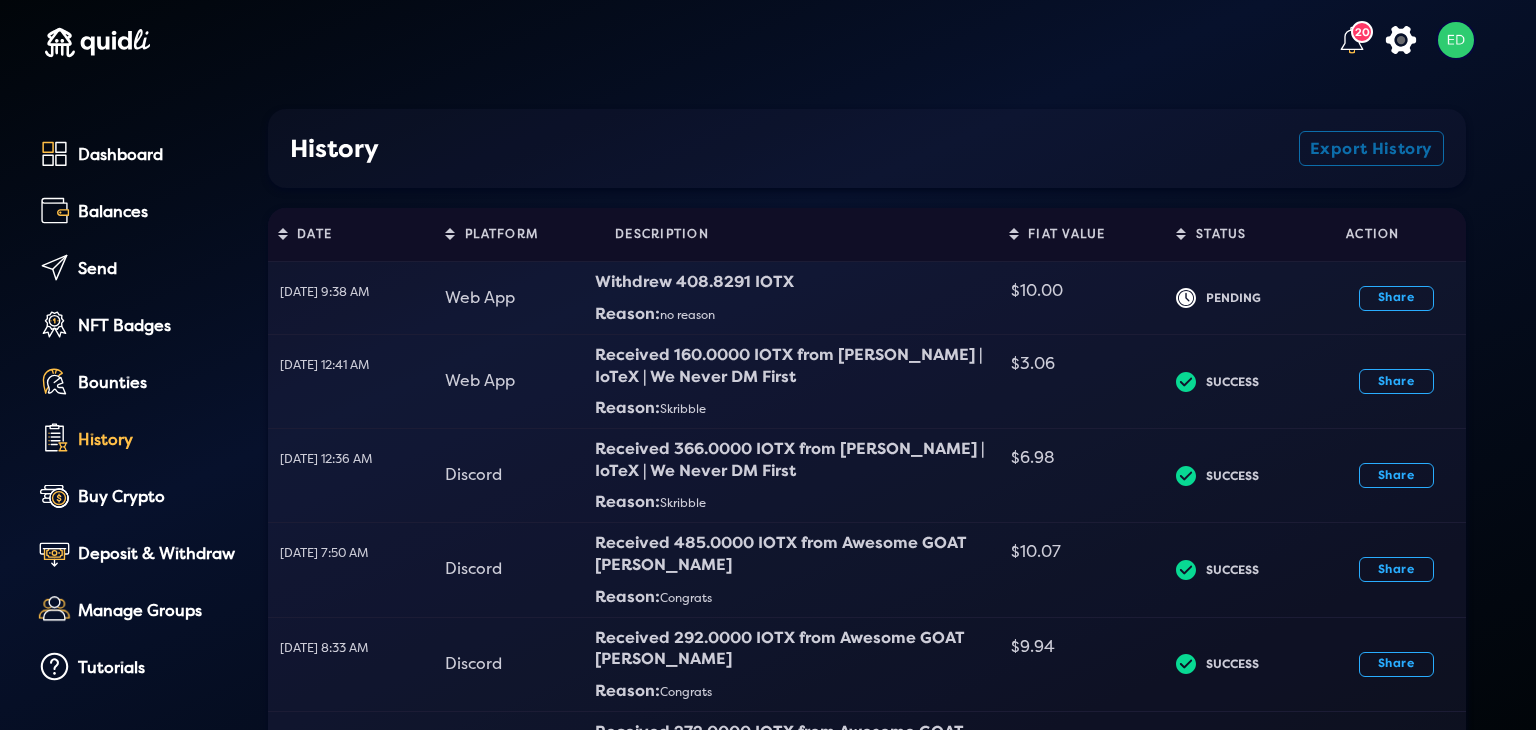 click on "20
icon" at bounding box center [758, 44] 